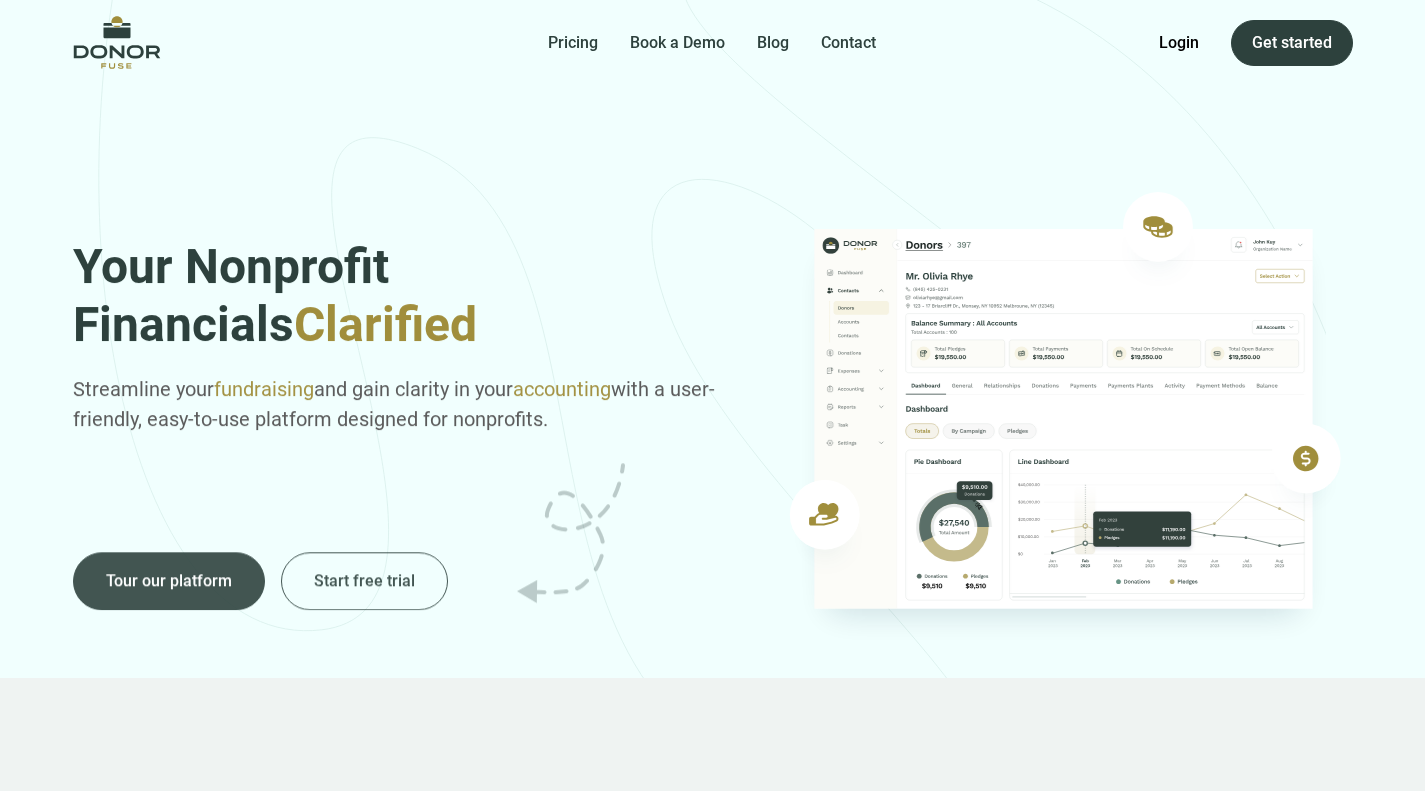 scroll, scrollTop: 0, scrollLeft: 0, axis: both 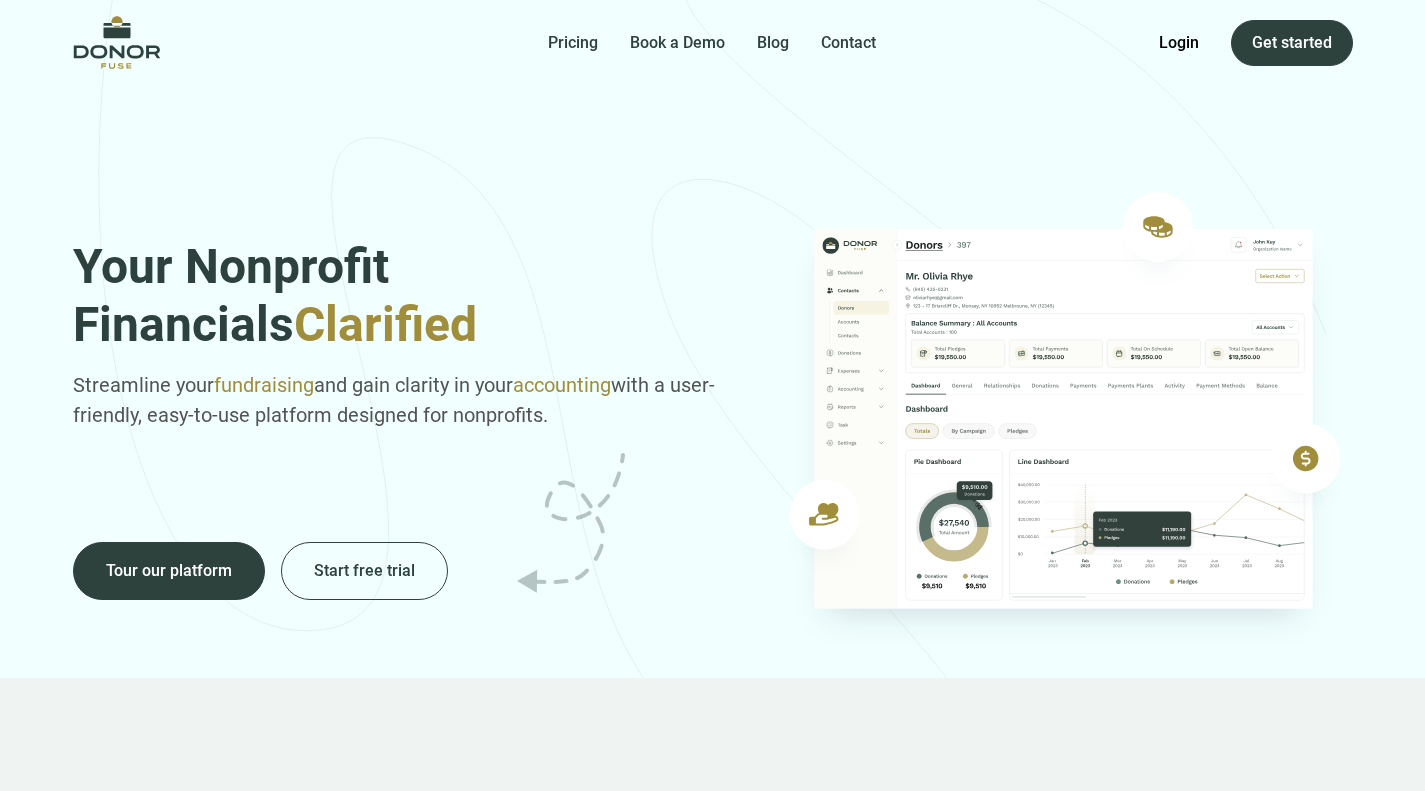 click on "Login" at bounding box center (1179, 43) 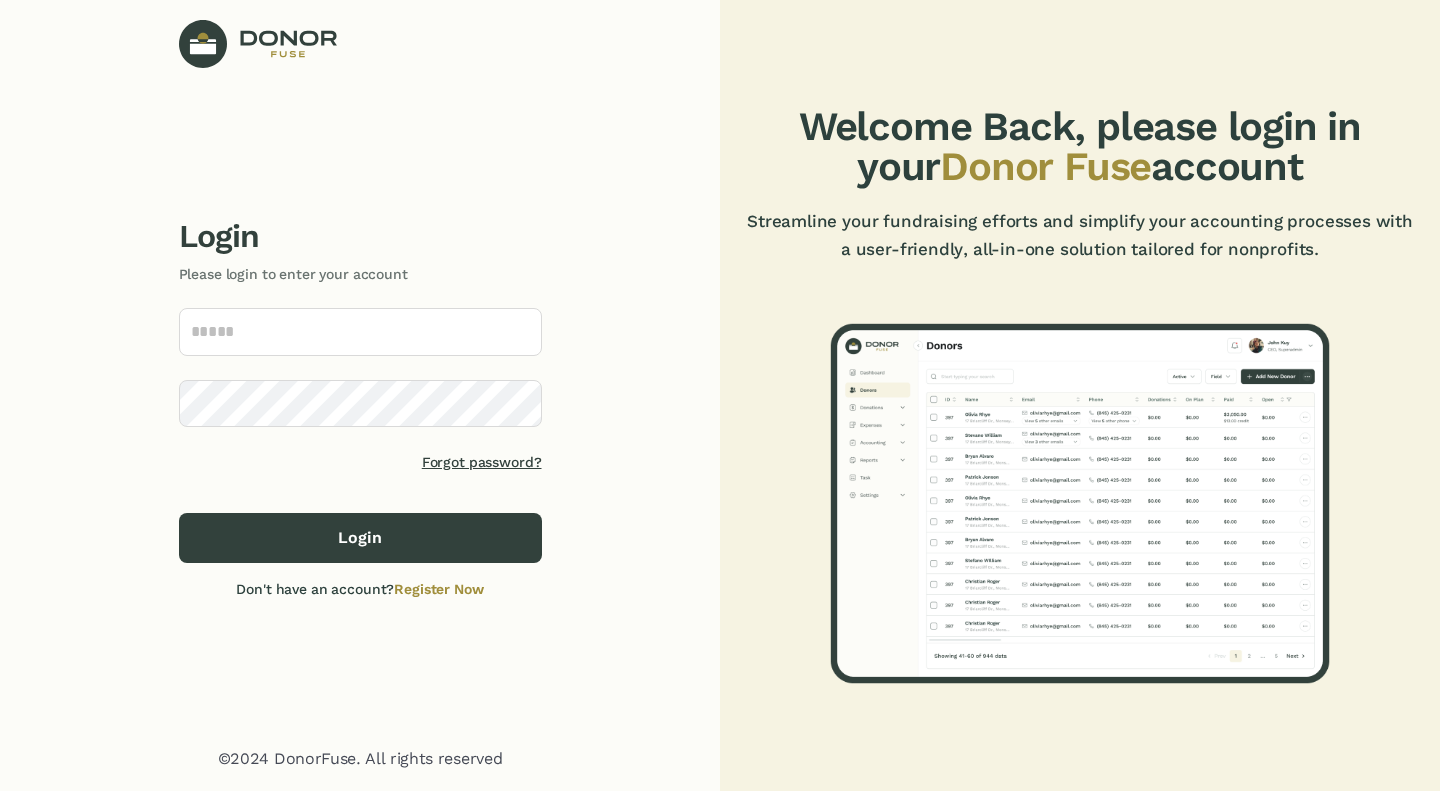 scroll, scrollTop: 0, scrollLeft: 0, axis: both 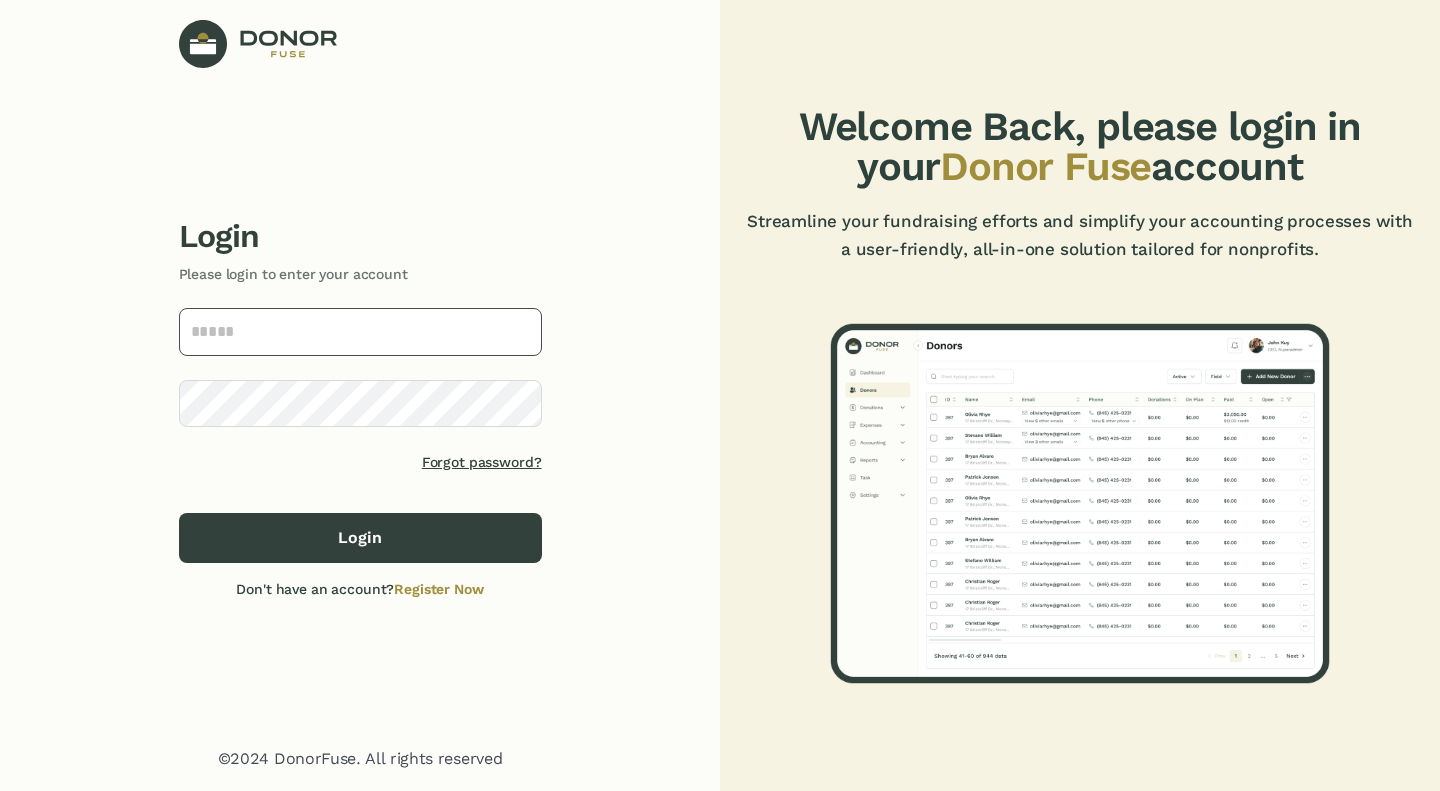 type on "**********" 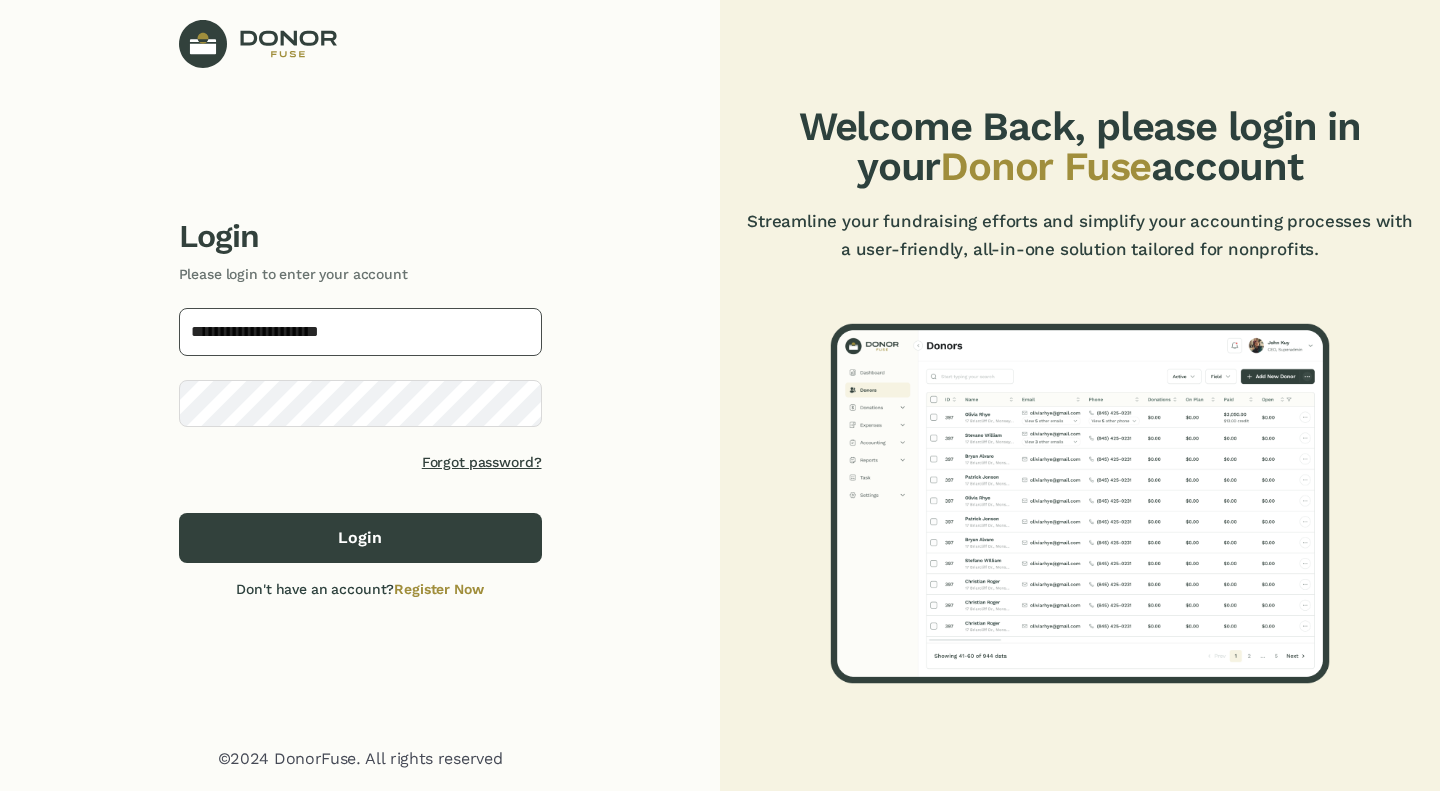click 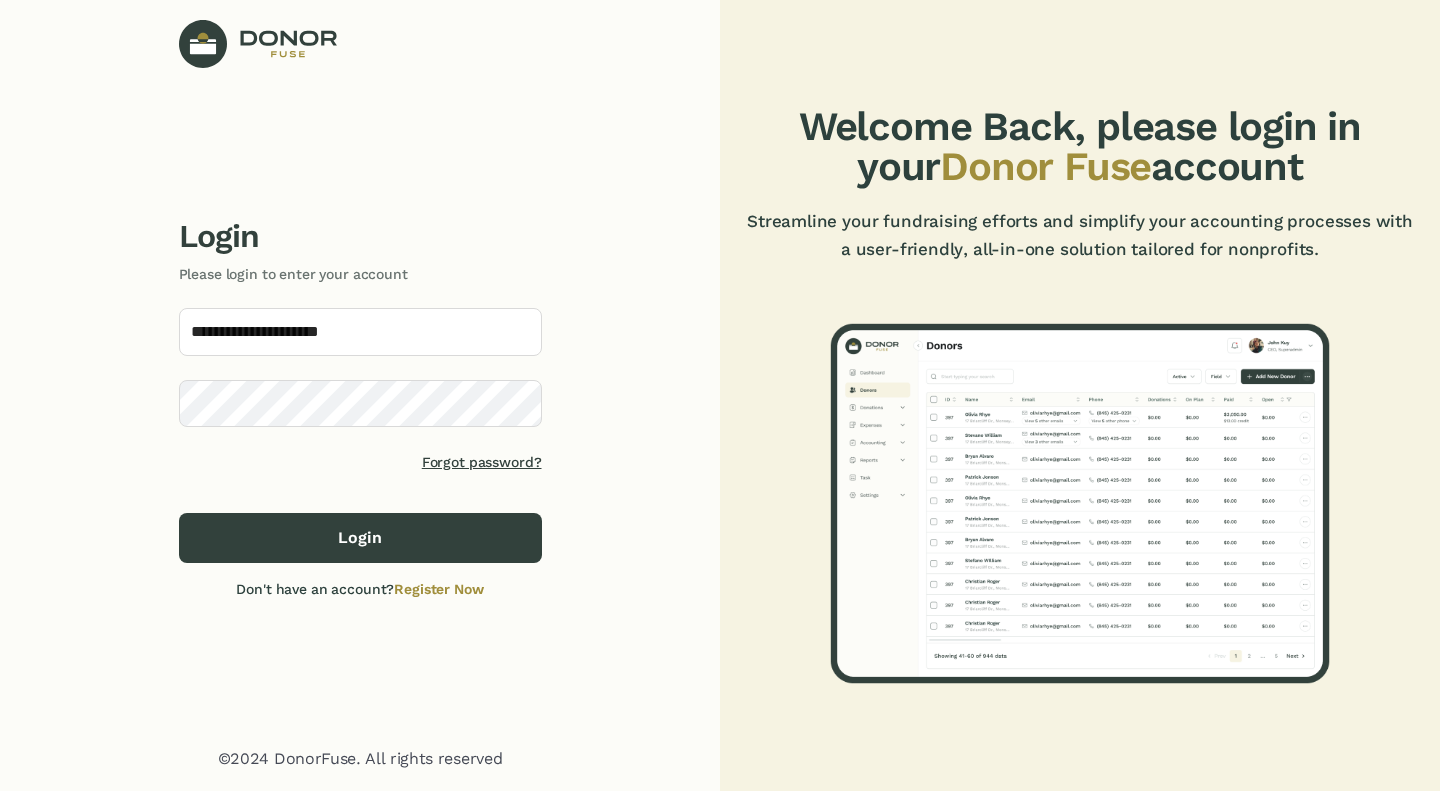 click on "**********" 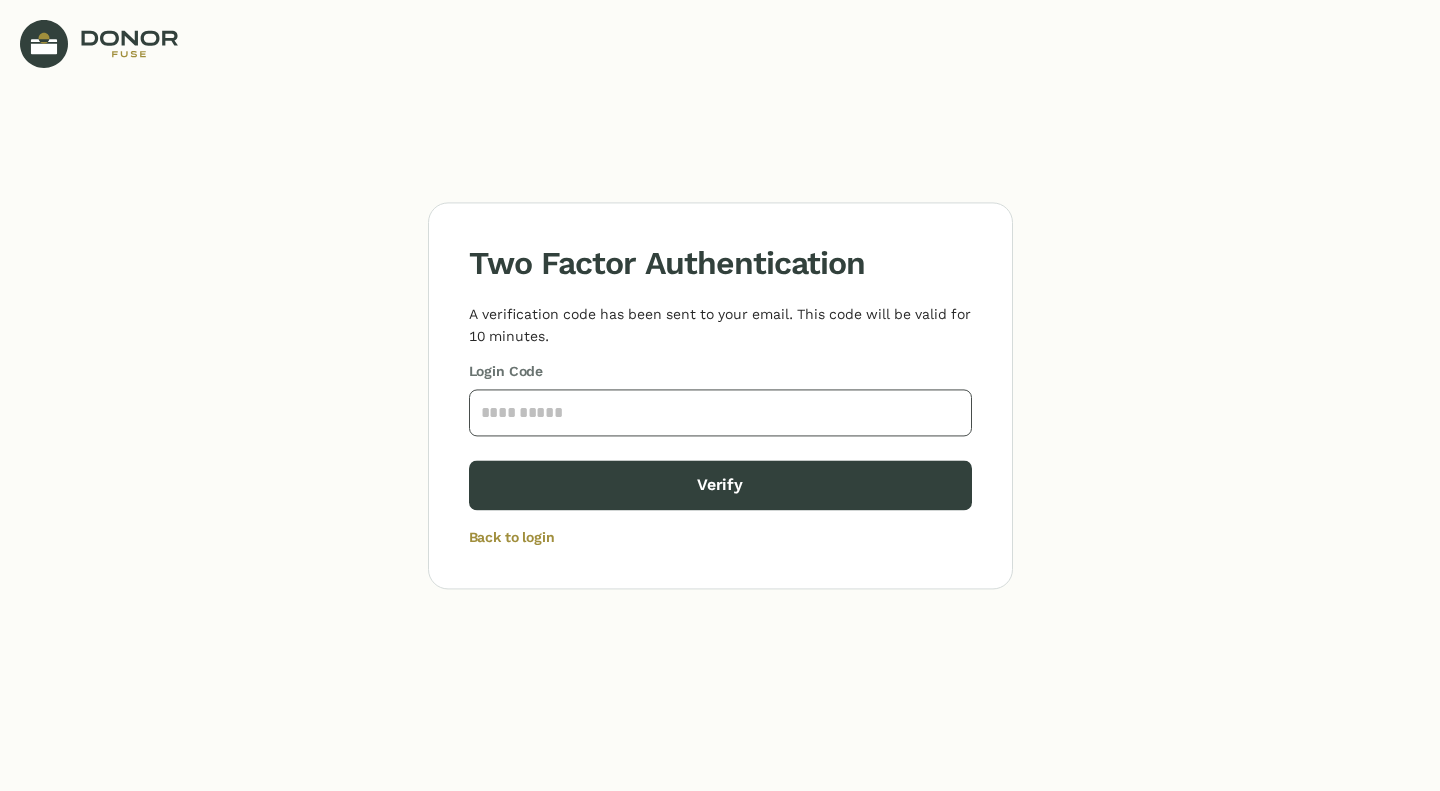 click 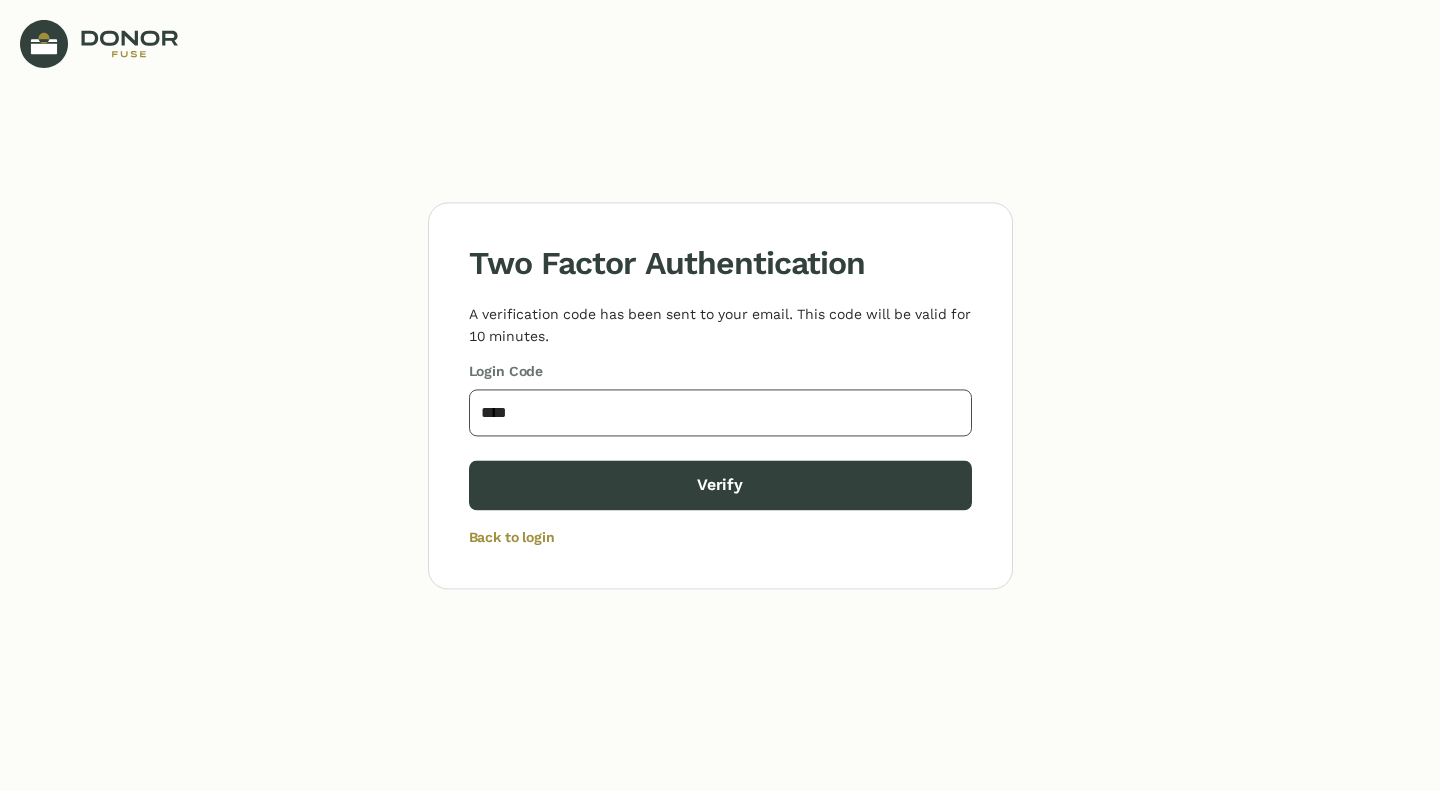 type on "****" 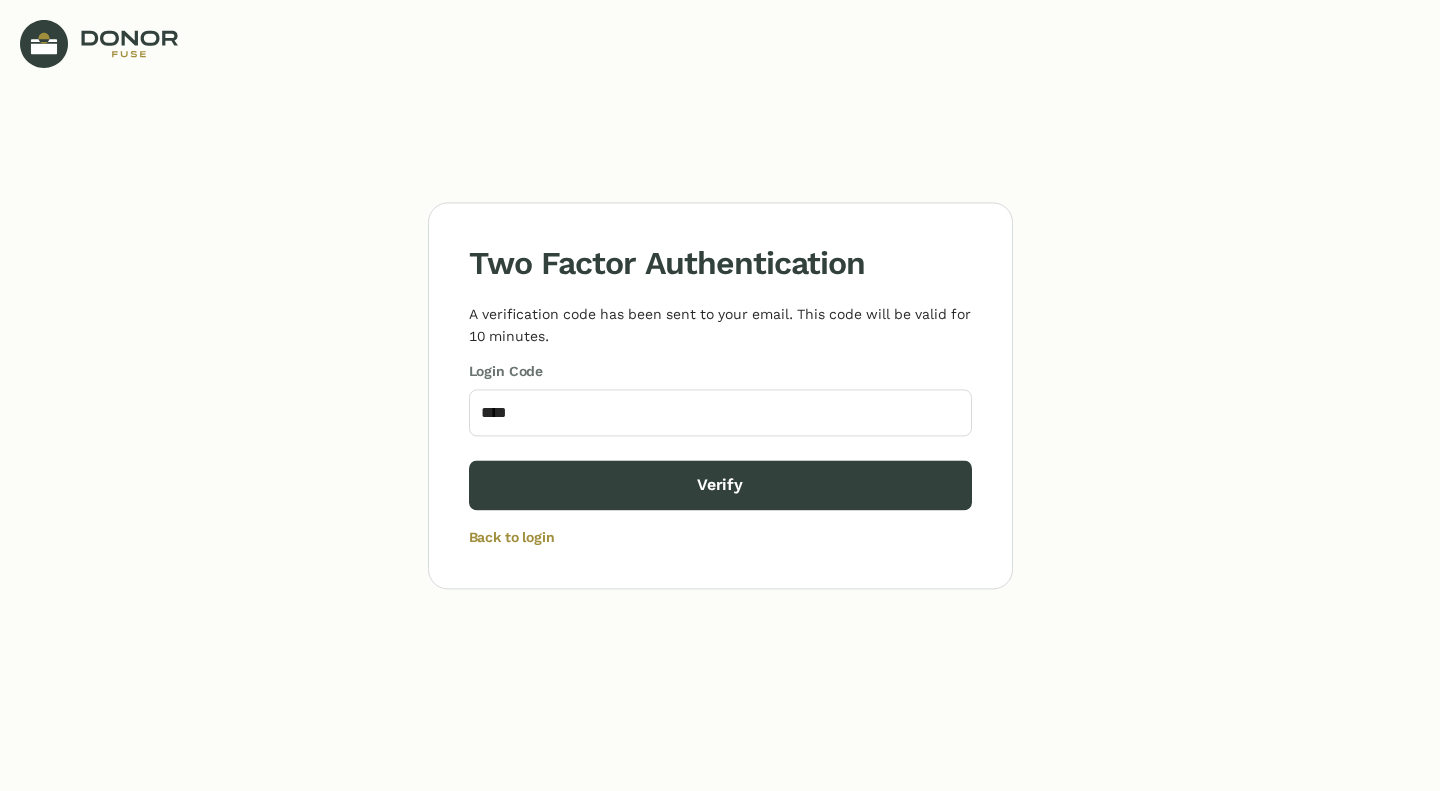 click on "Verify" 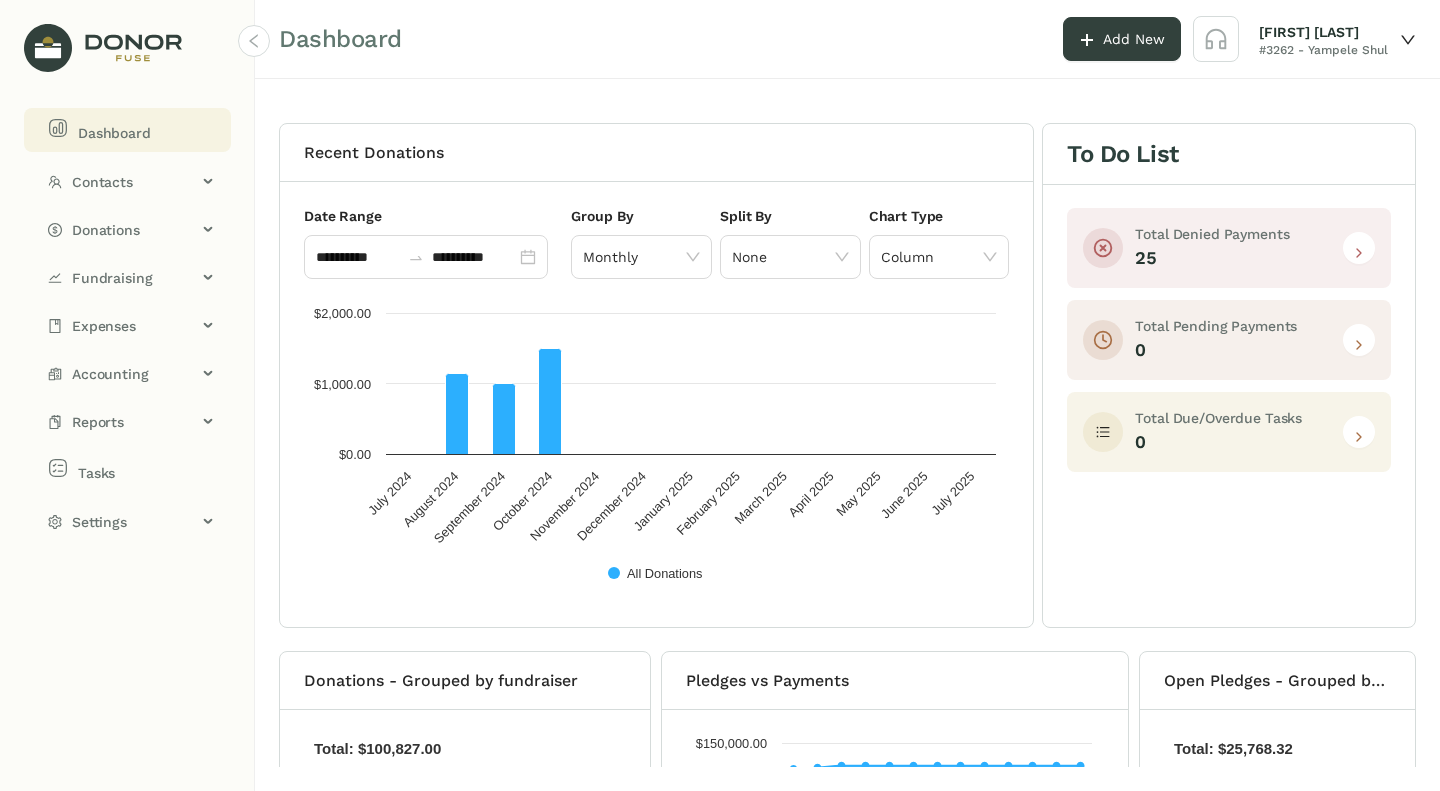 click on "Donations" 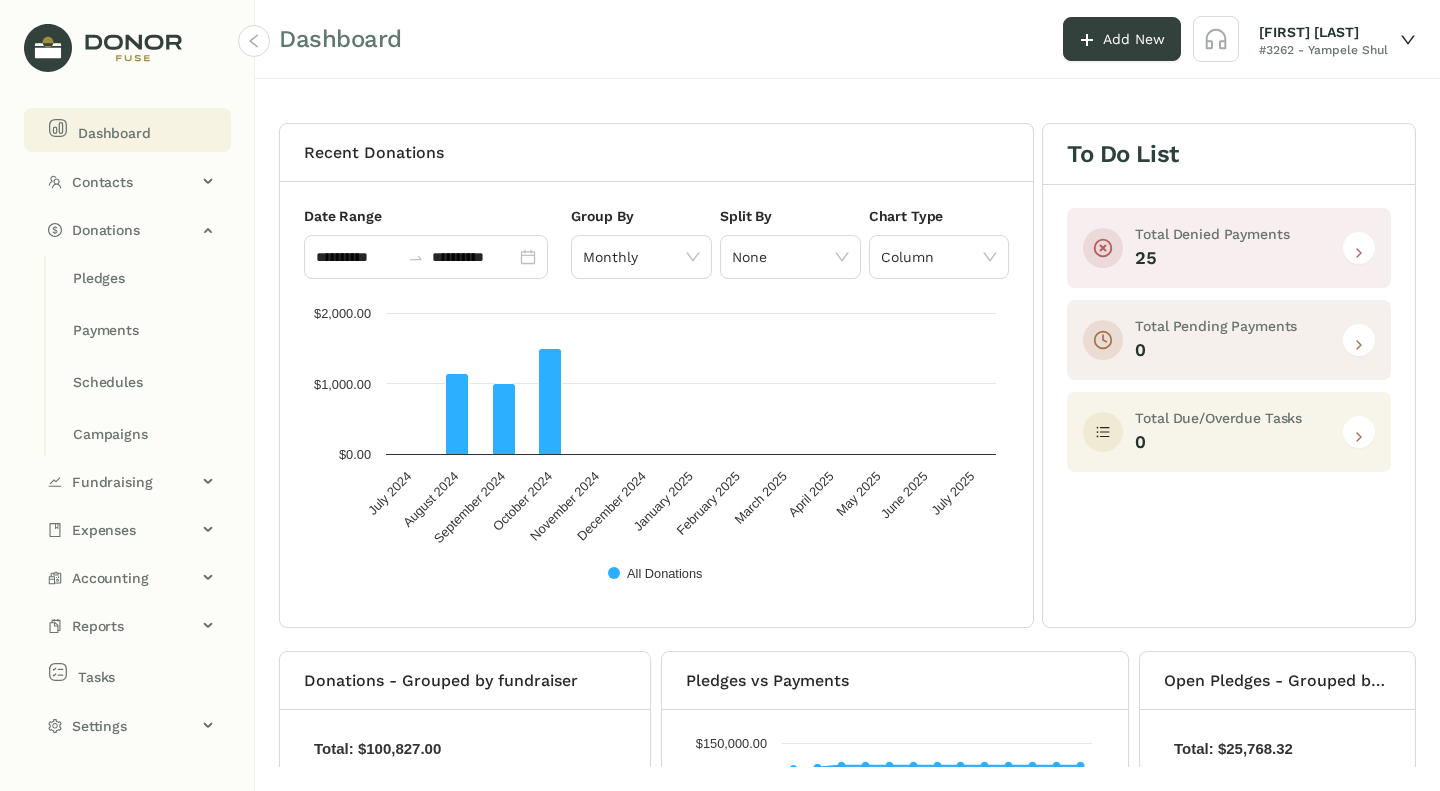 click 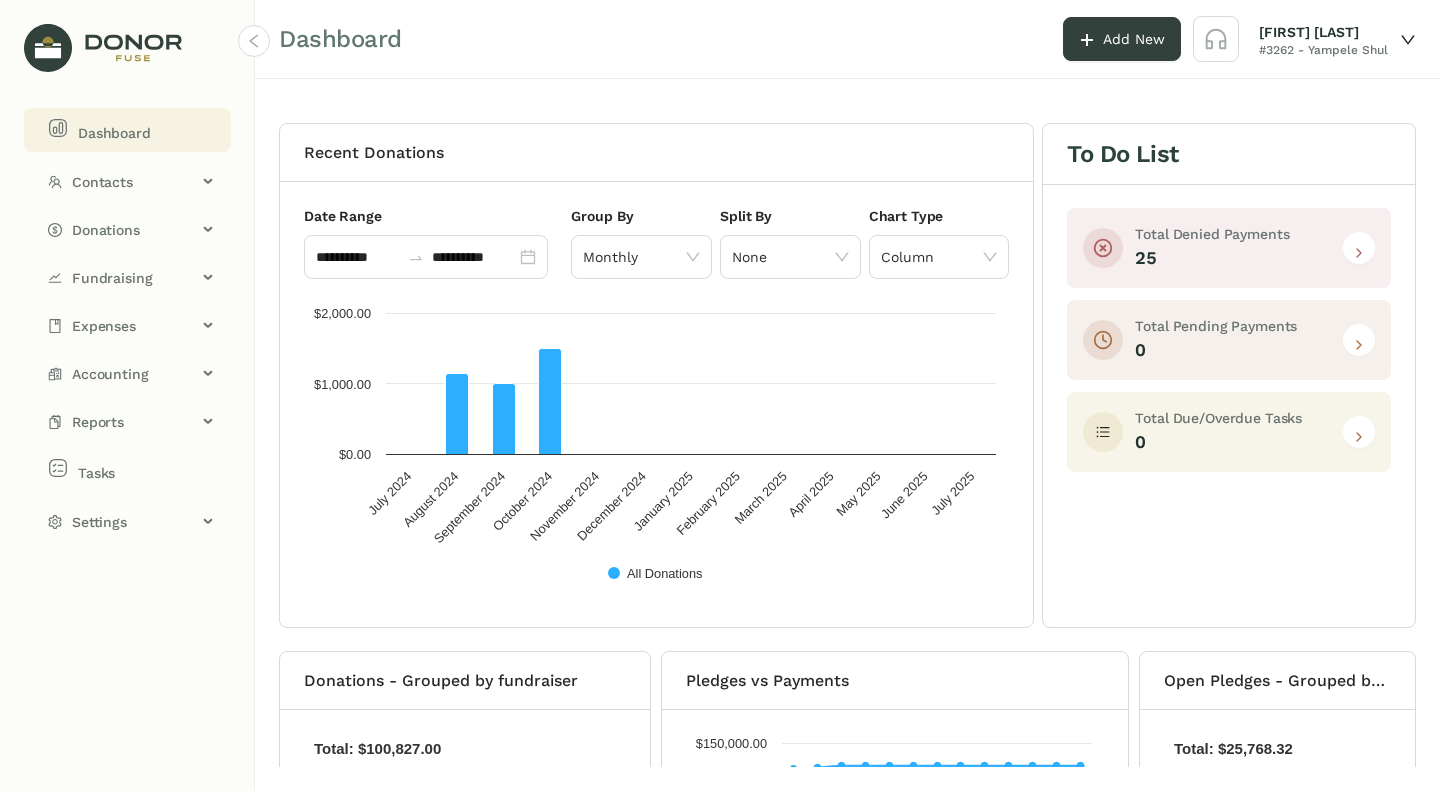 click 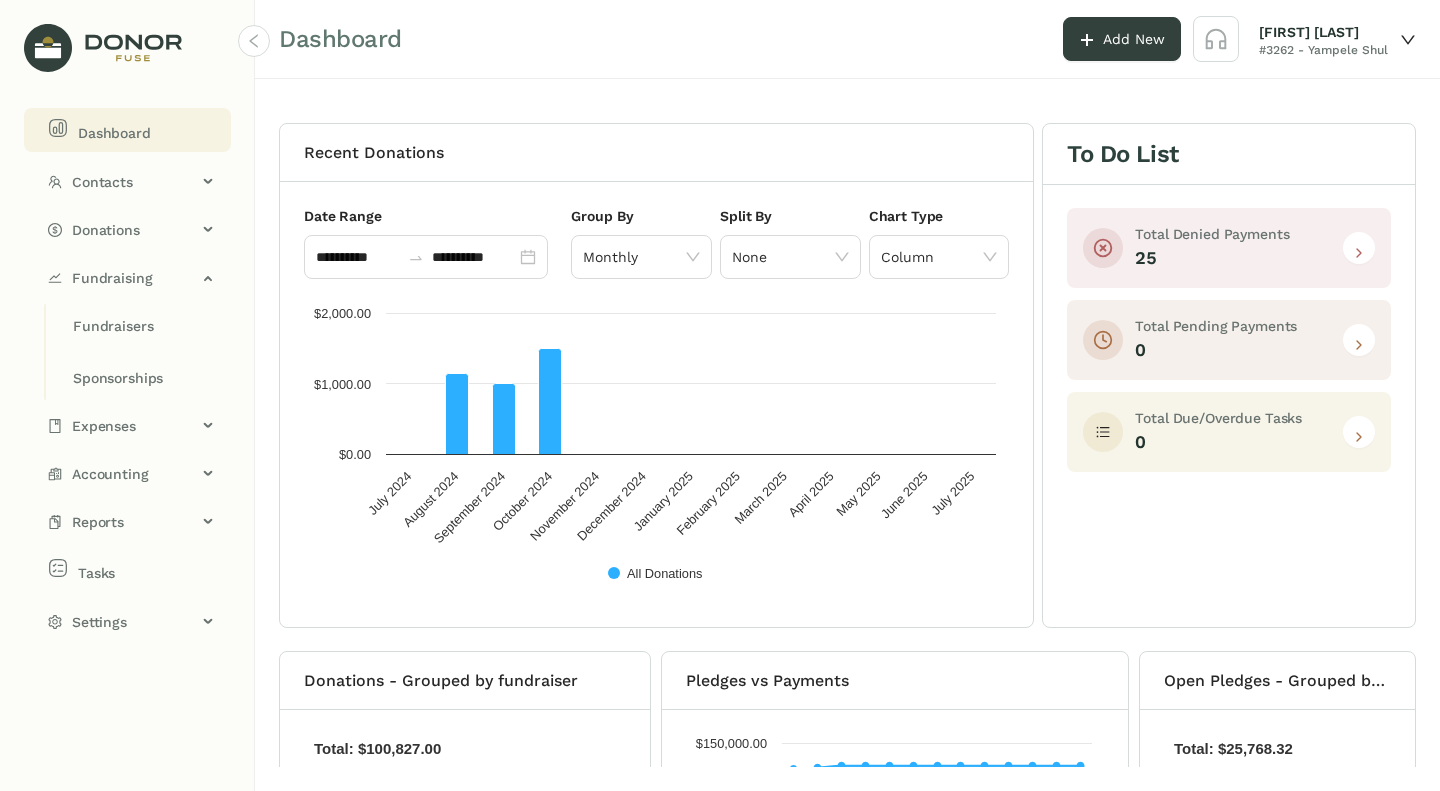click on "Fundraising" 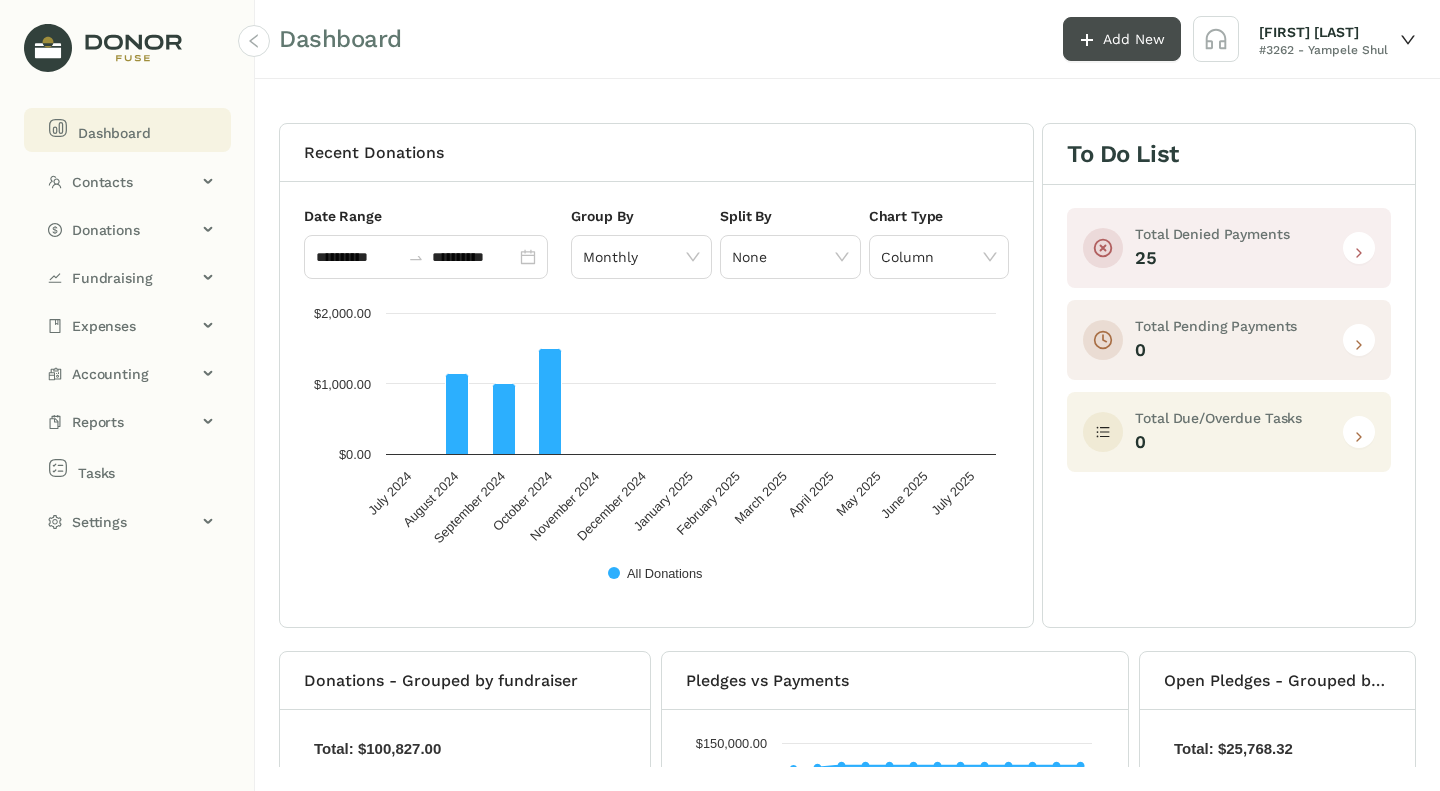 click on "Add New" 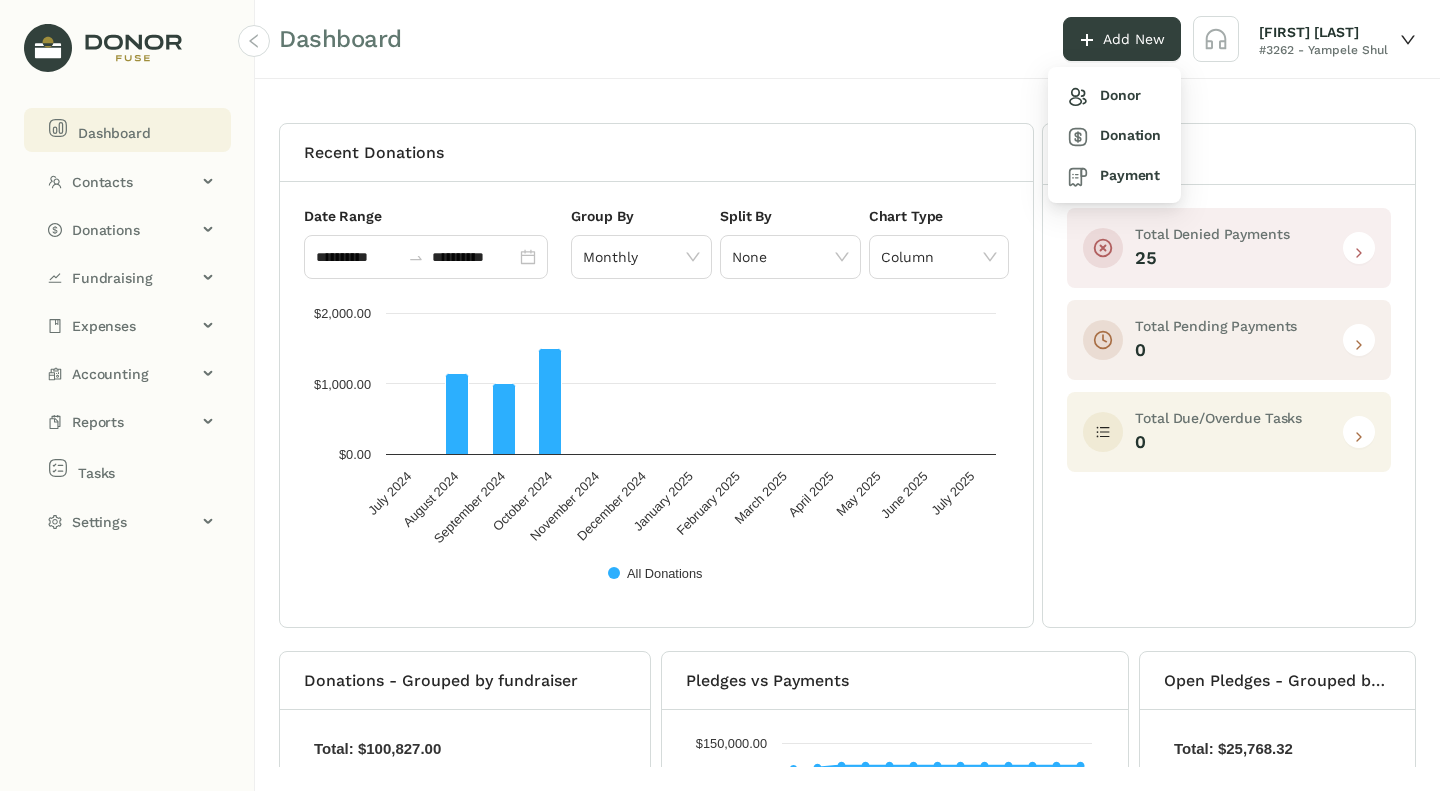 click on "Dashboard Add New Isaac Abraham #3262 - Yampele Shul" 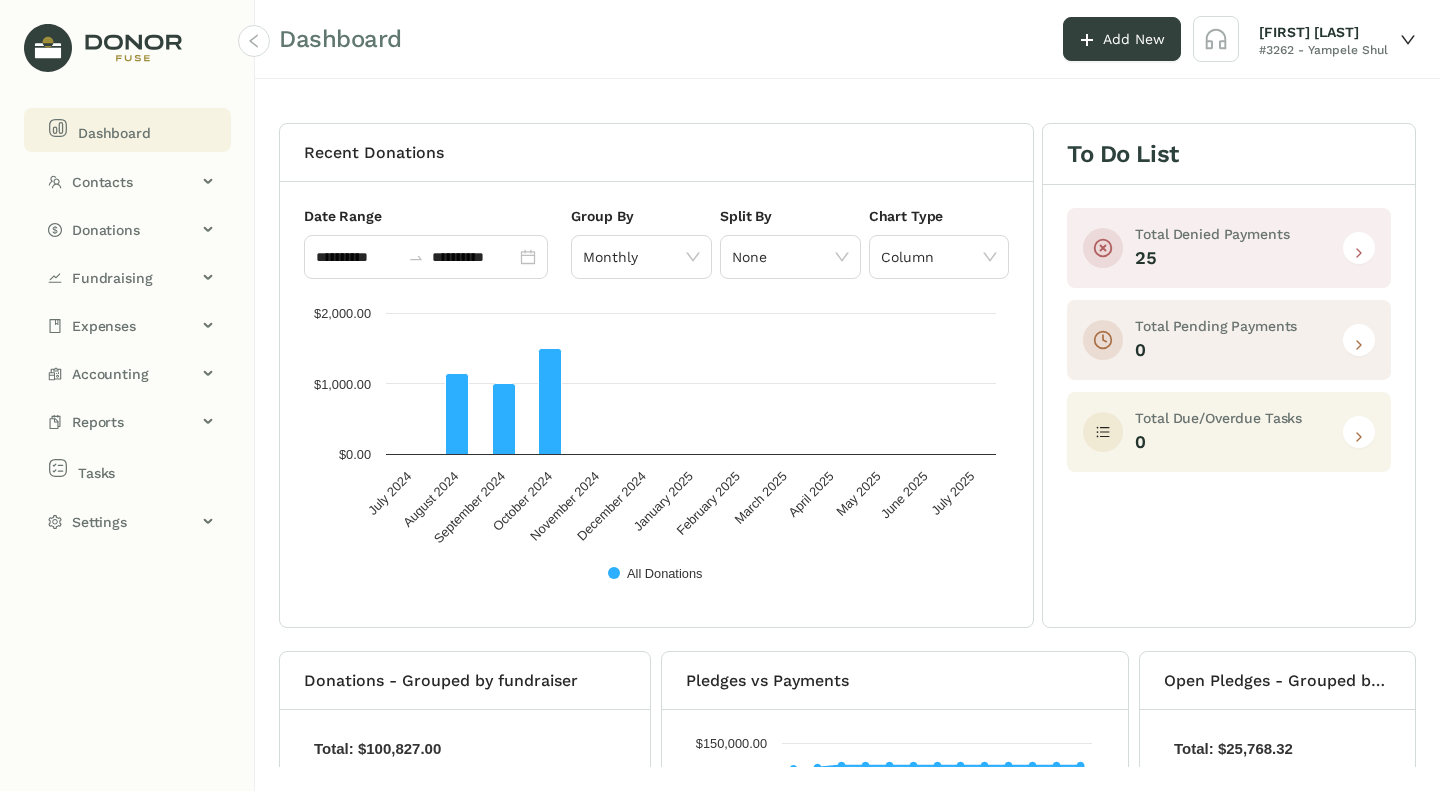 click on "Accounting" 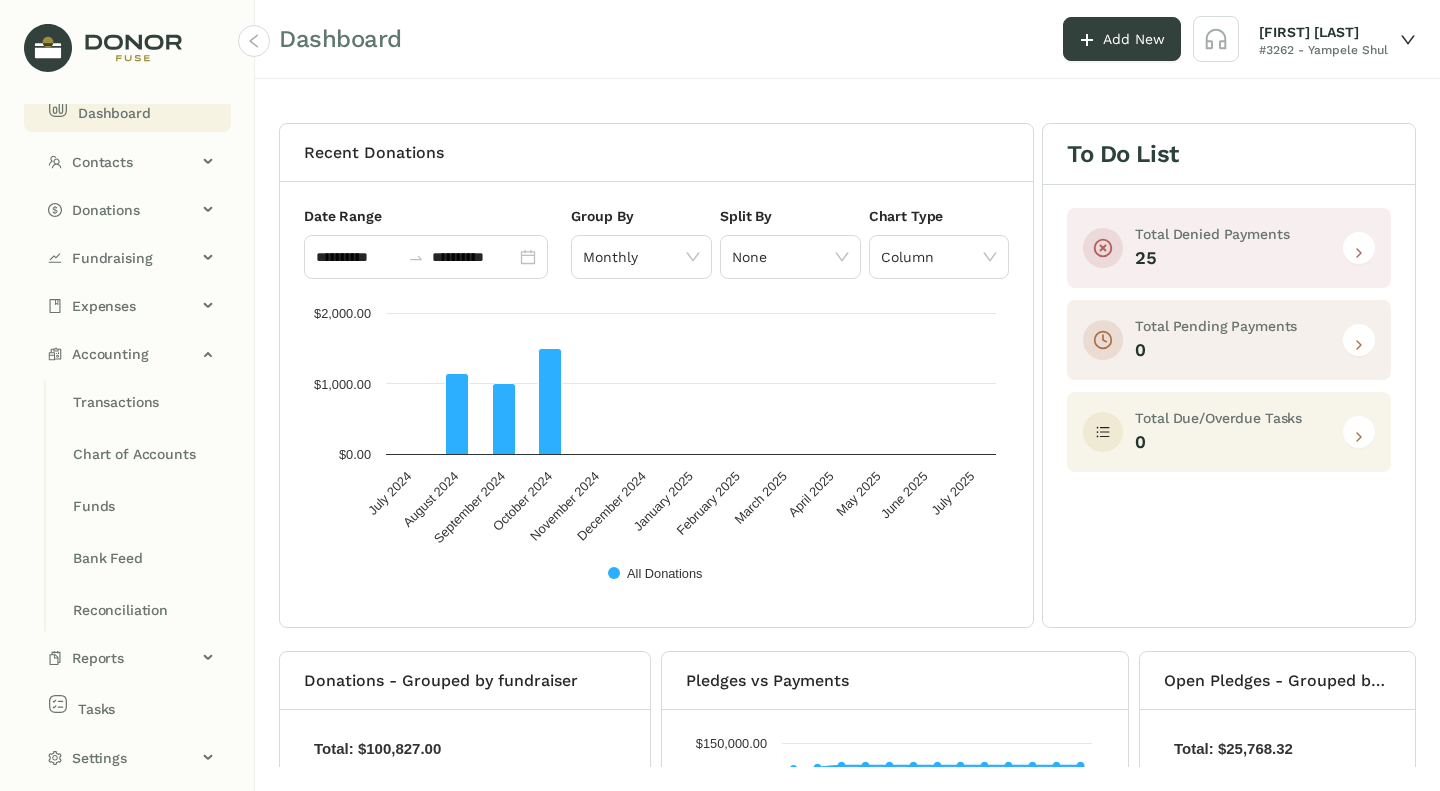 scroll, scrollTop: 20, scrollLeft: 0, axis: vertical 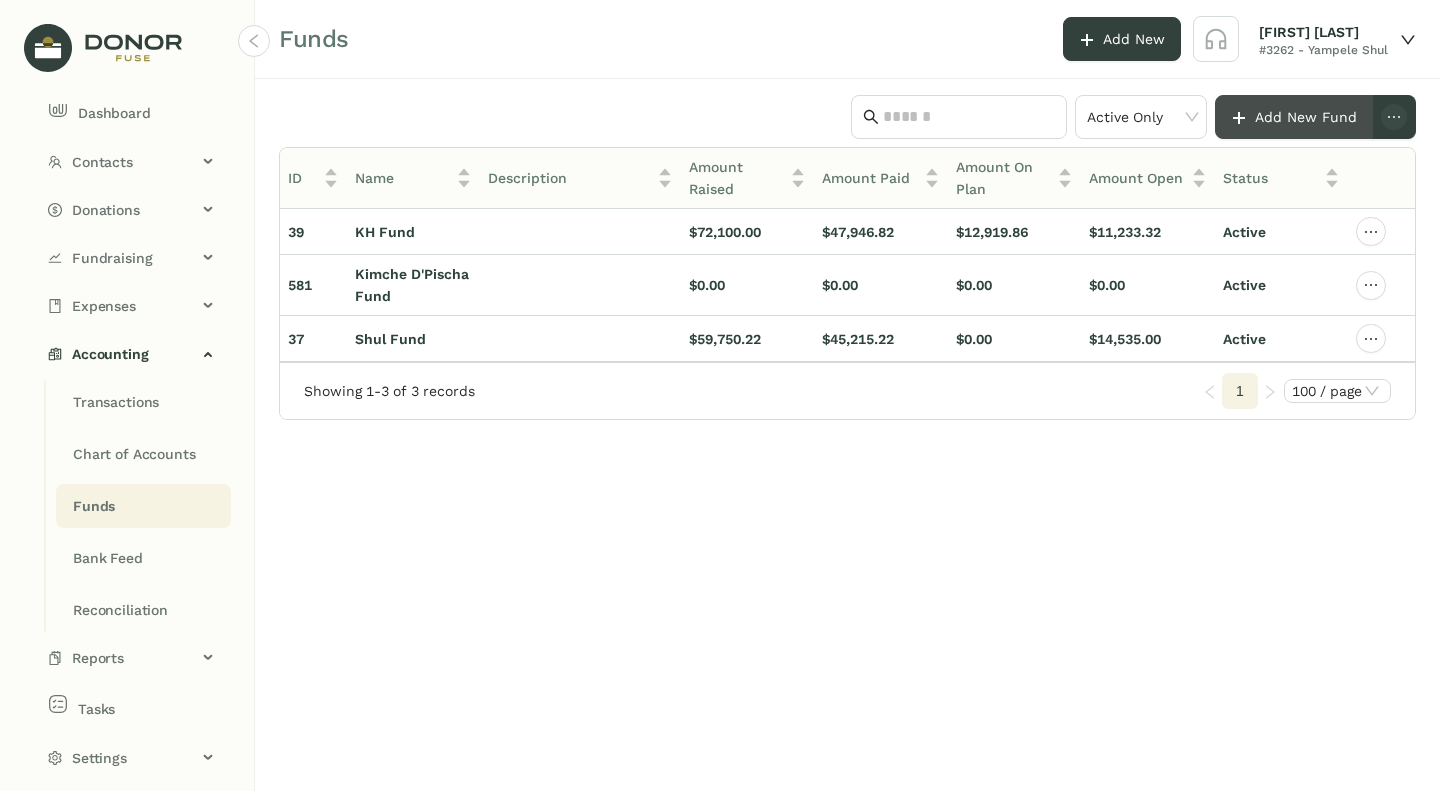 click on "Add New Fund" 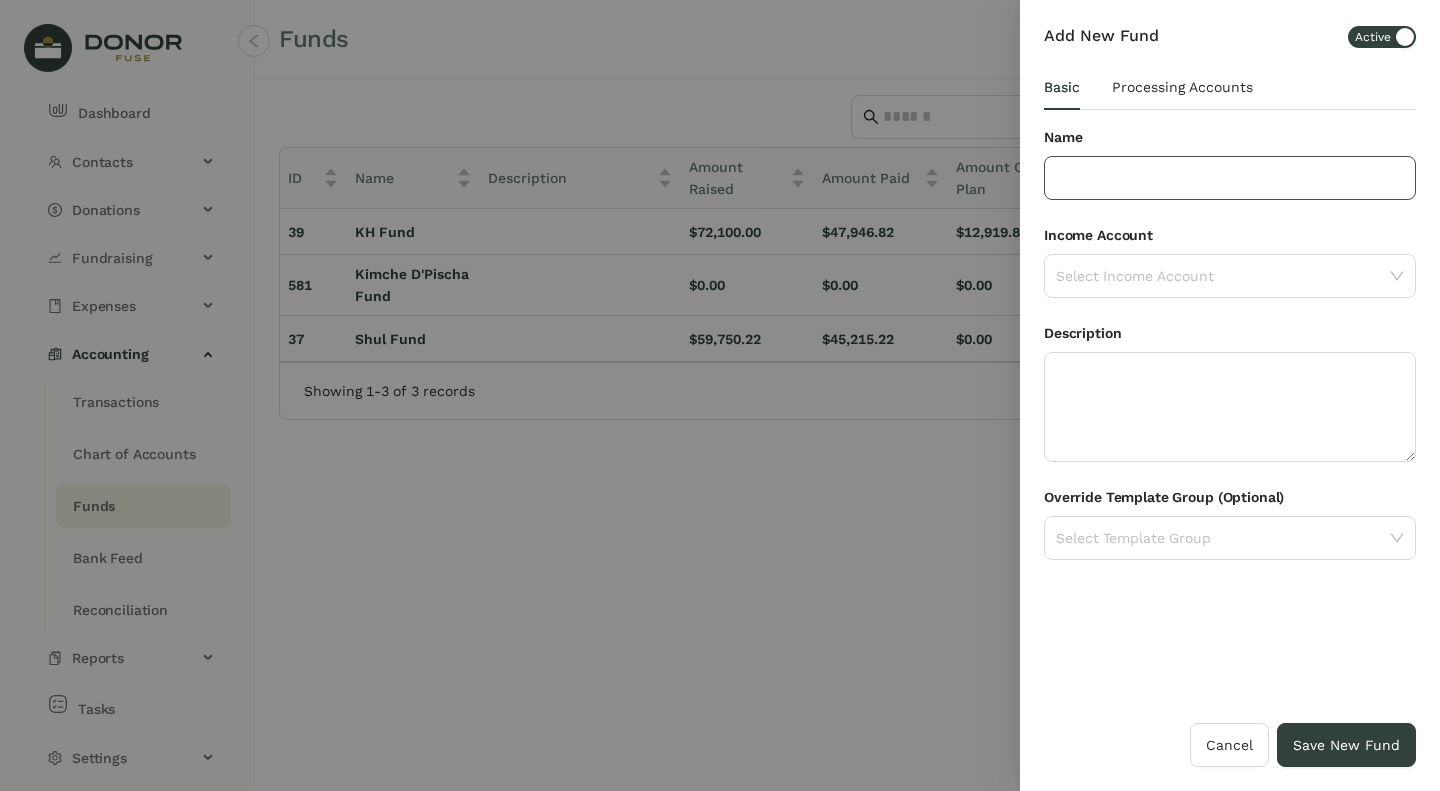 click 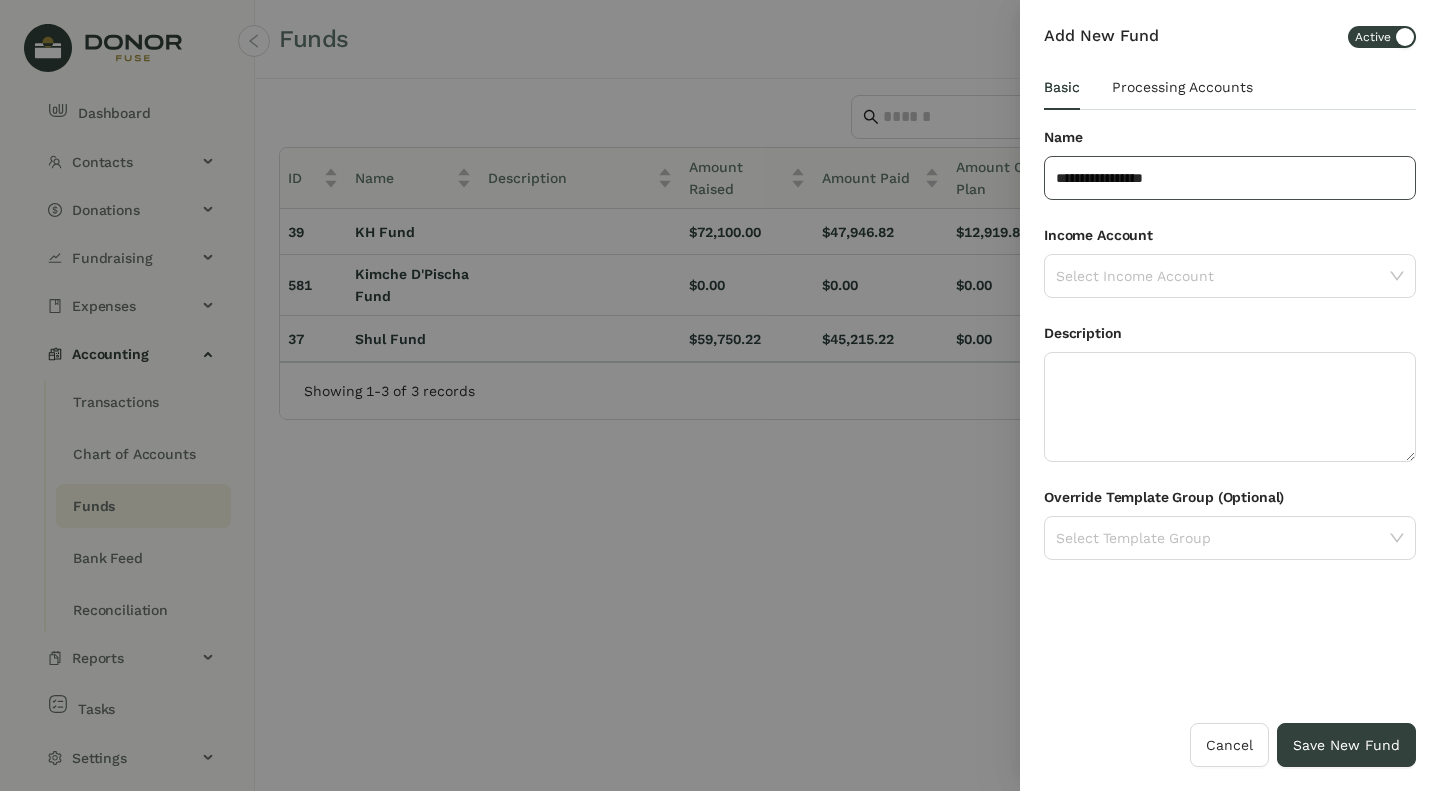 type on "**********" 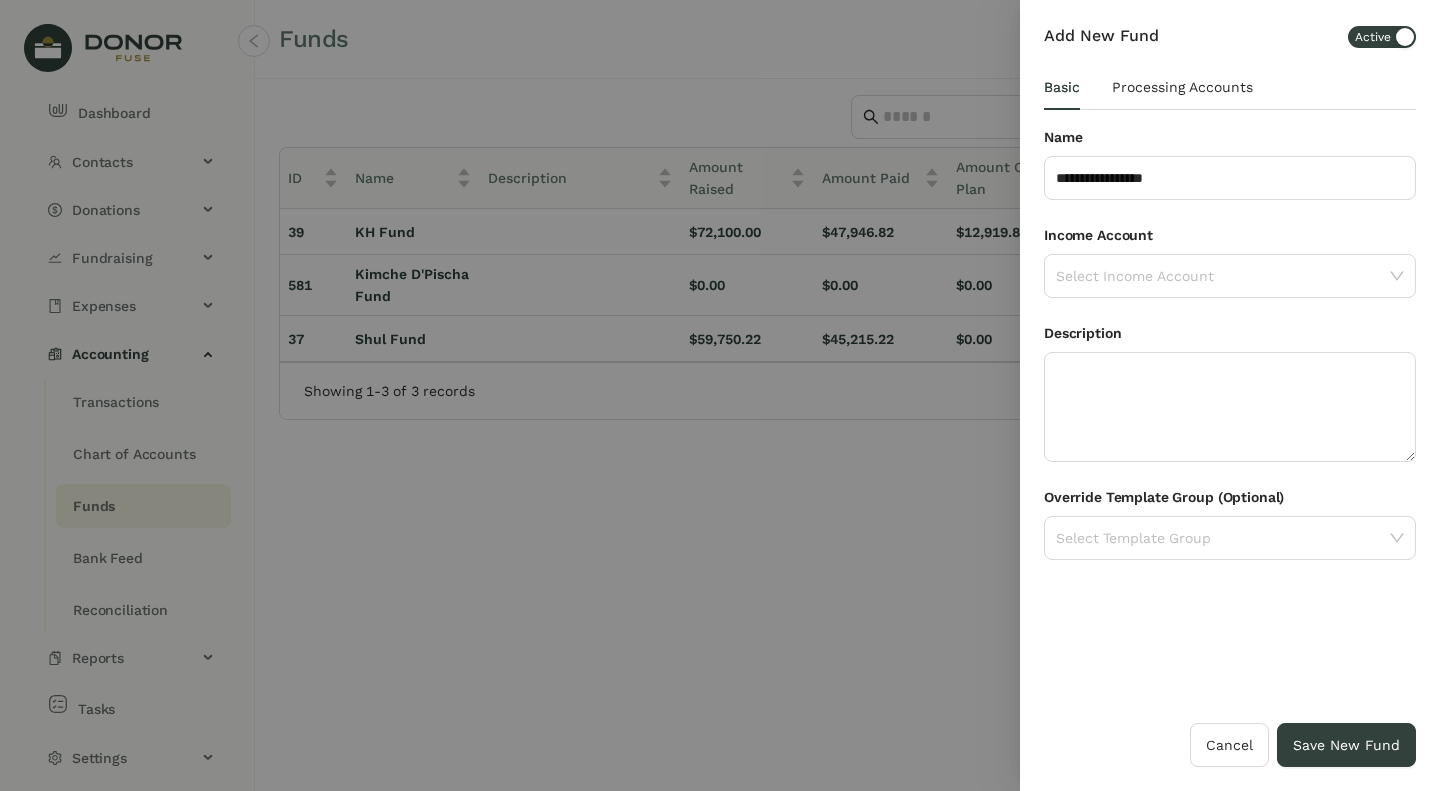 click 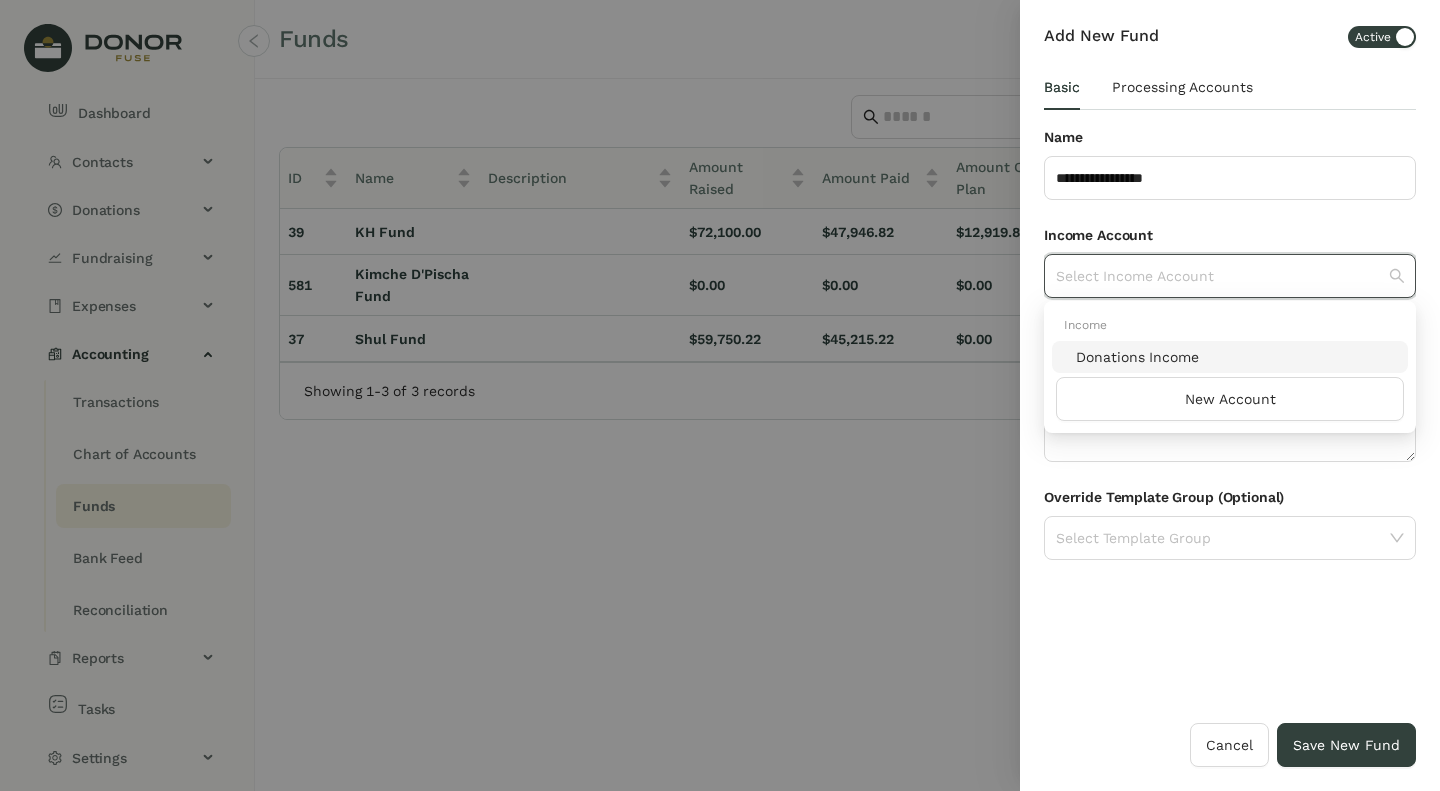 click on "Donations Income" 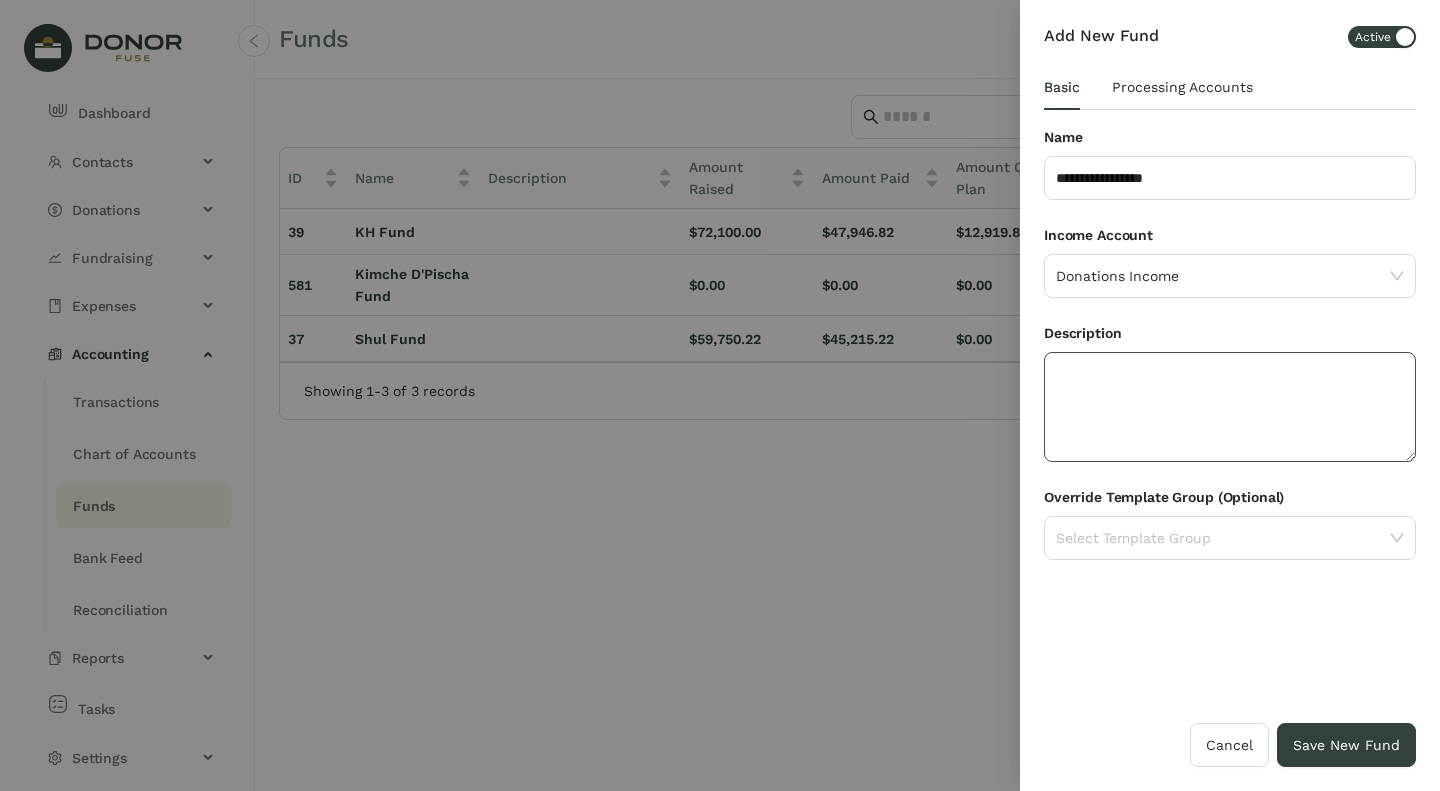 click 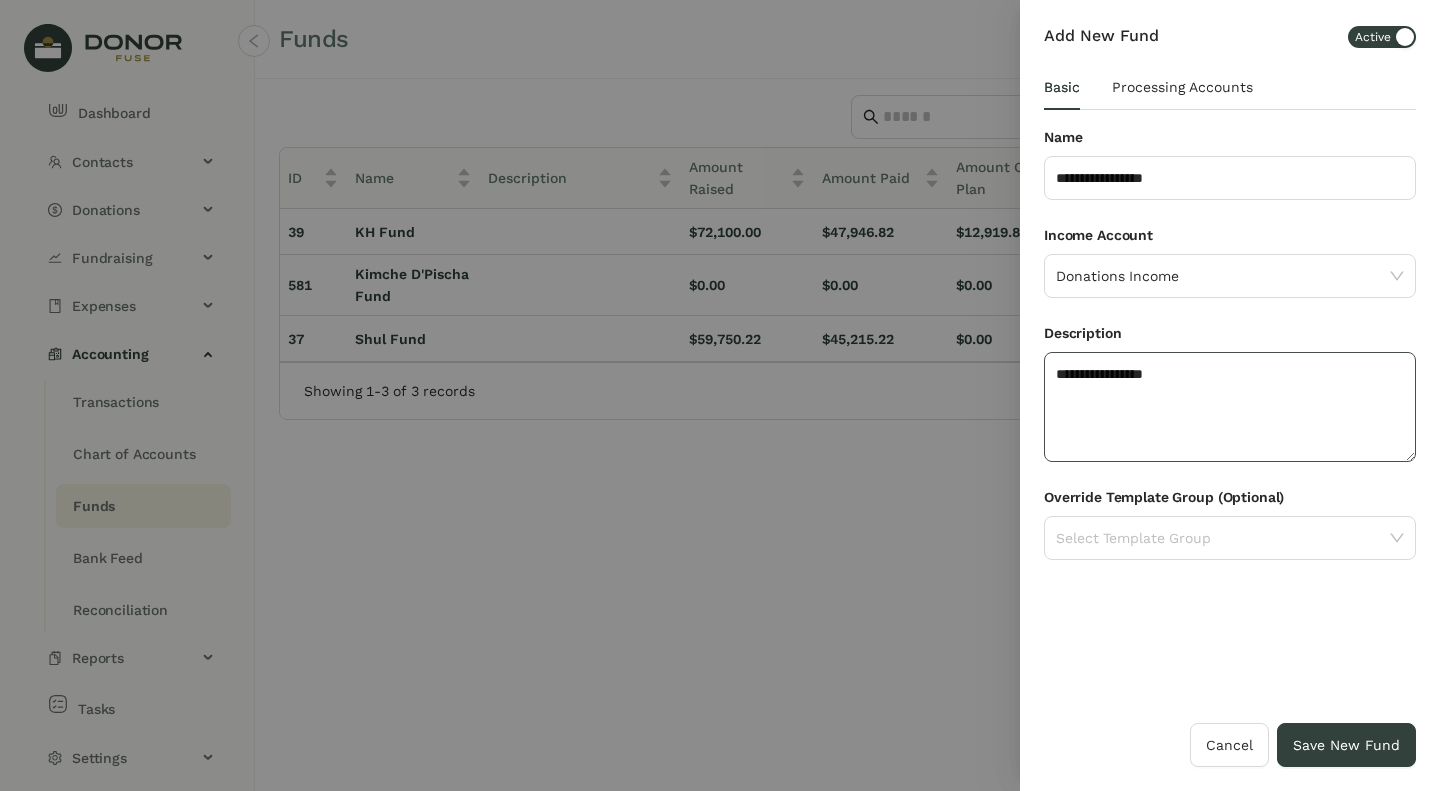 type on "**********" 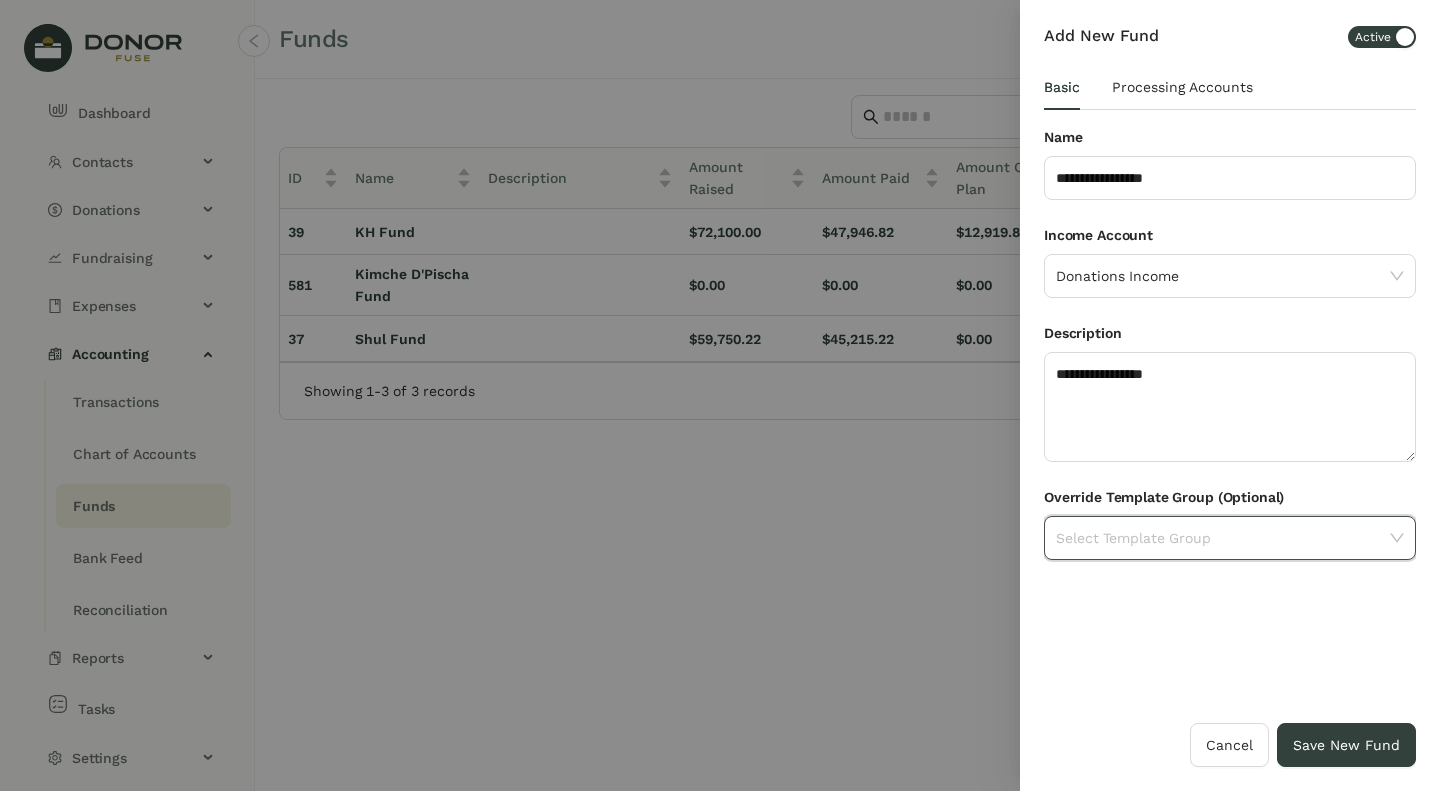click 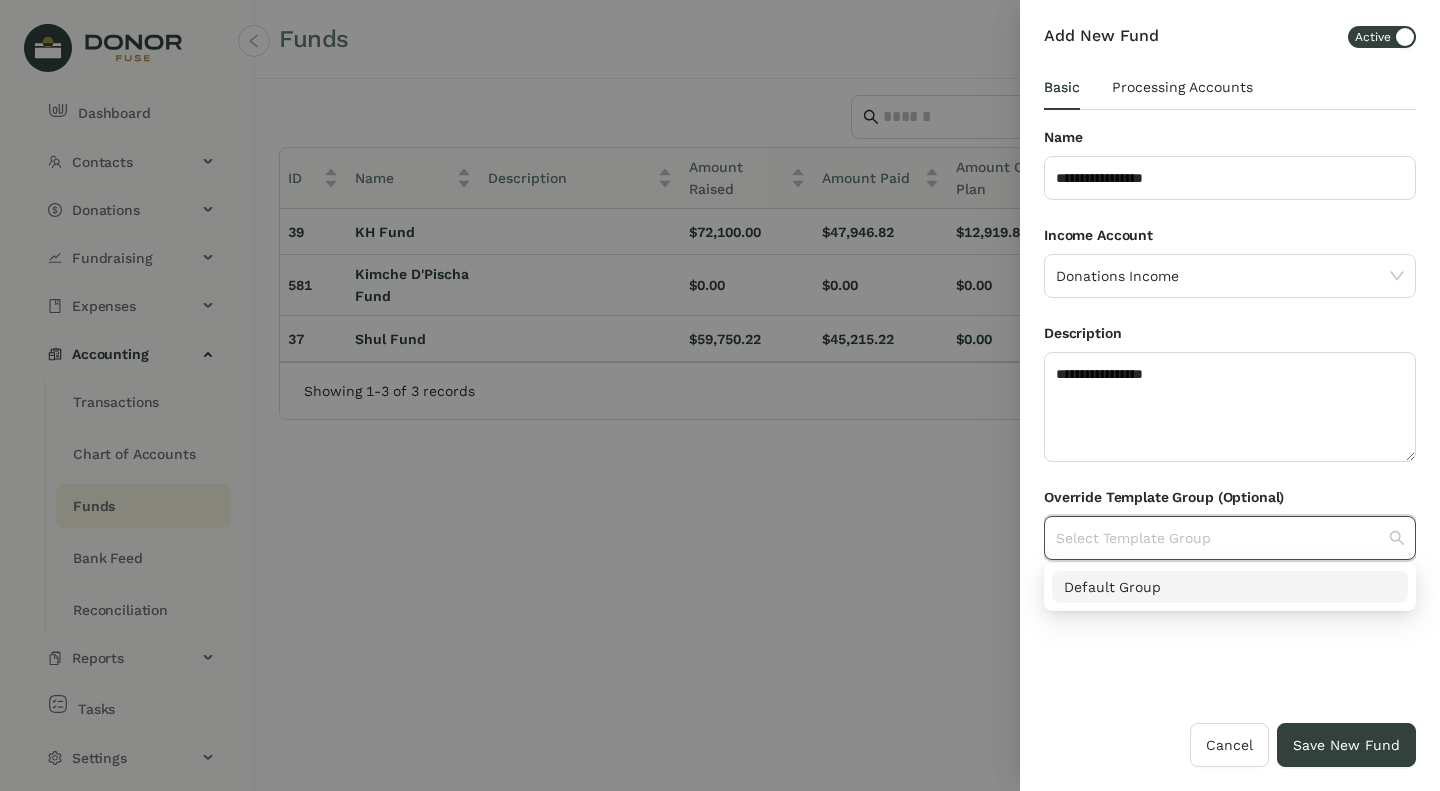 click on "**********" at bounding box center (1230, 373) 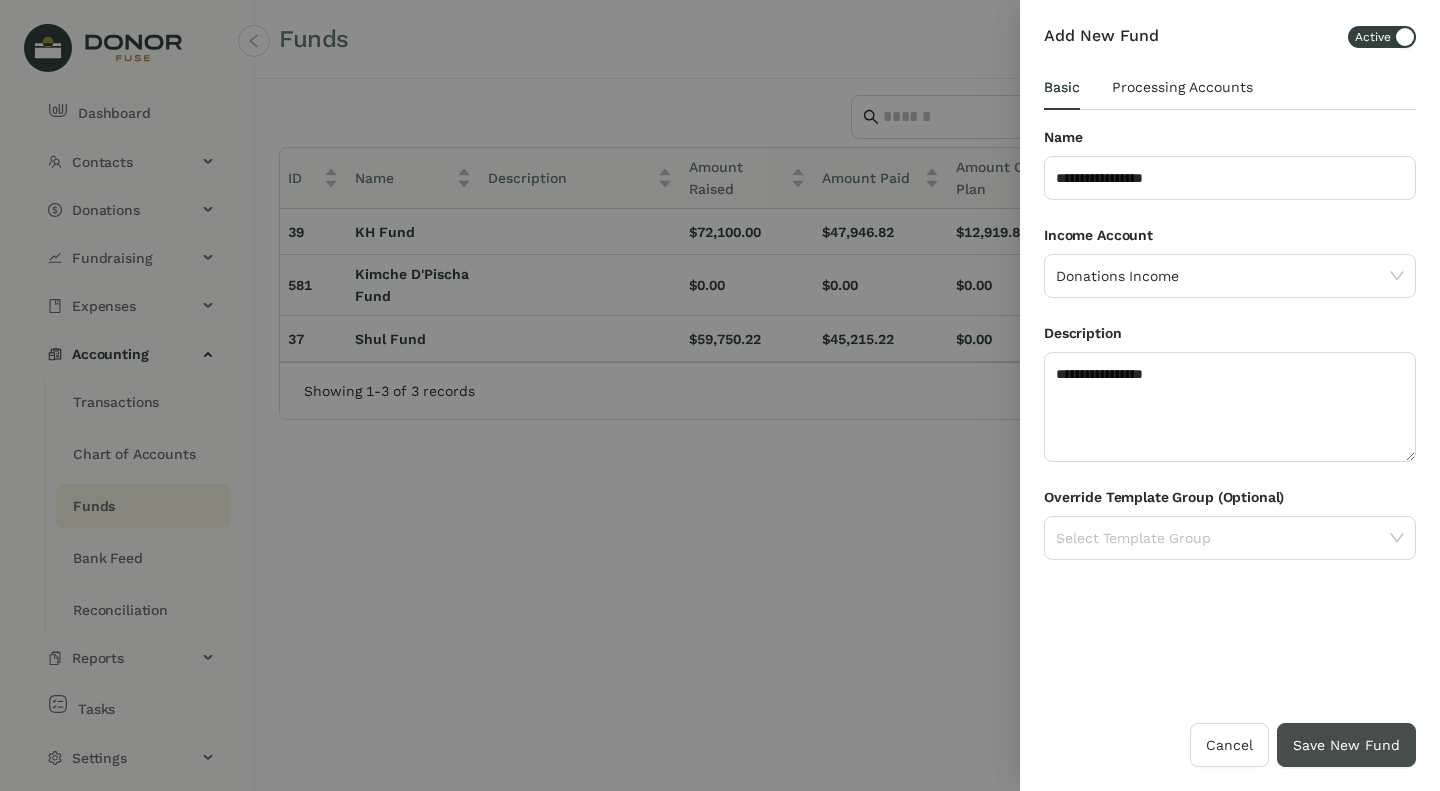 click on "Save New Fund" at bounding box center [1346, 745] 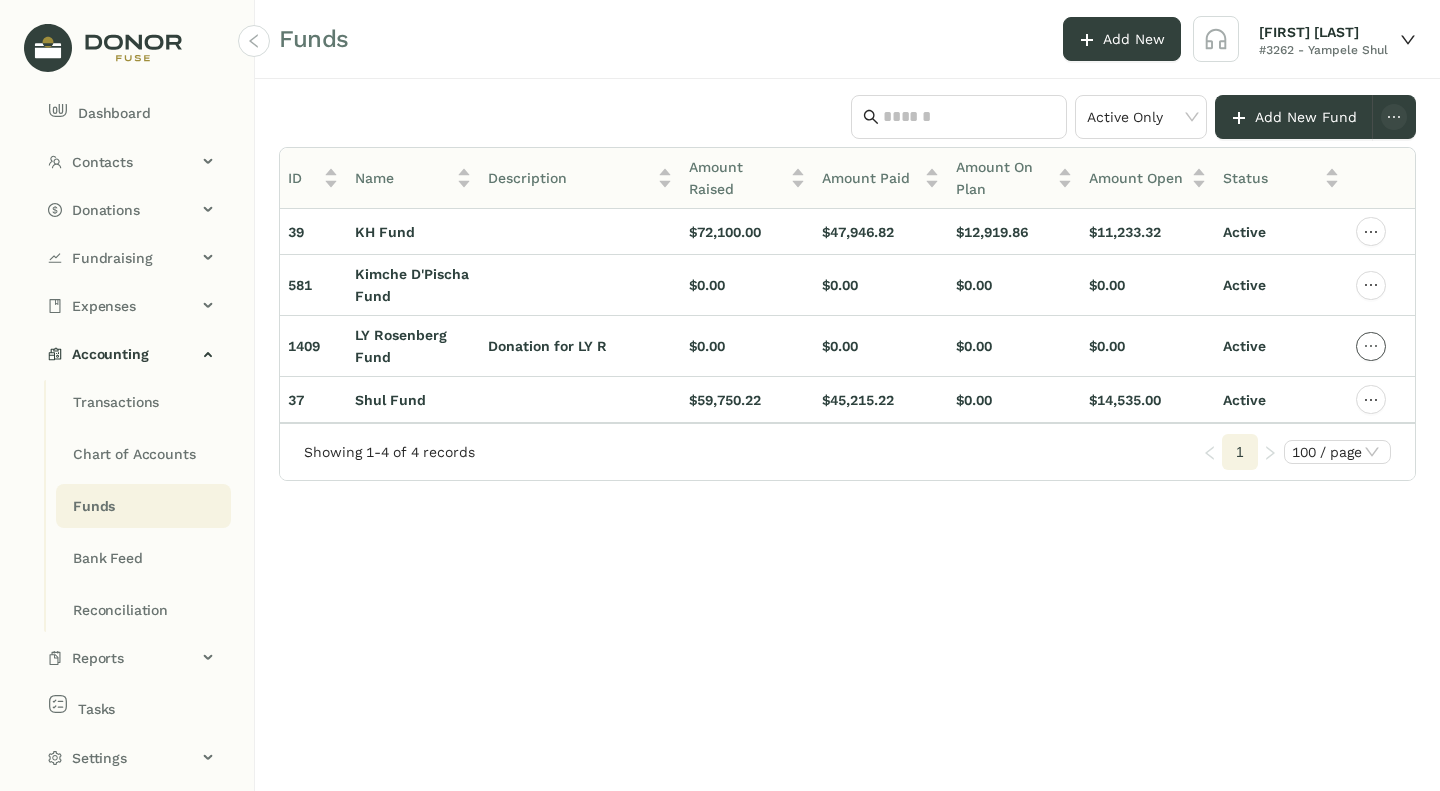 click 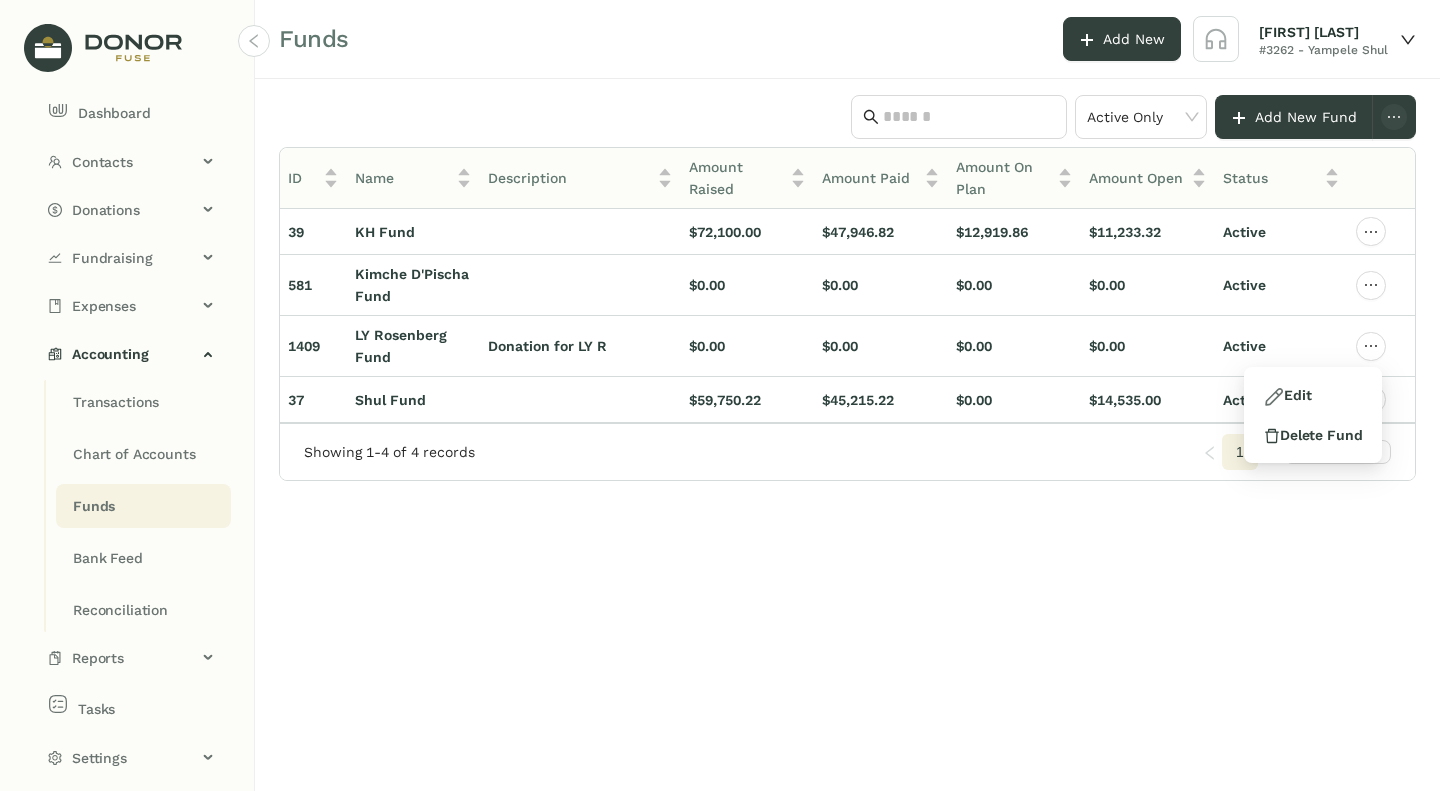 click on "Edit" at bounding box center [1313, 395] 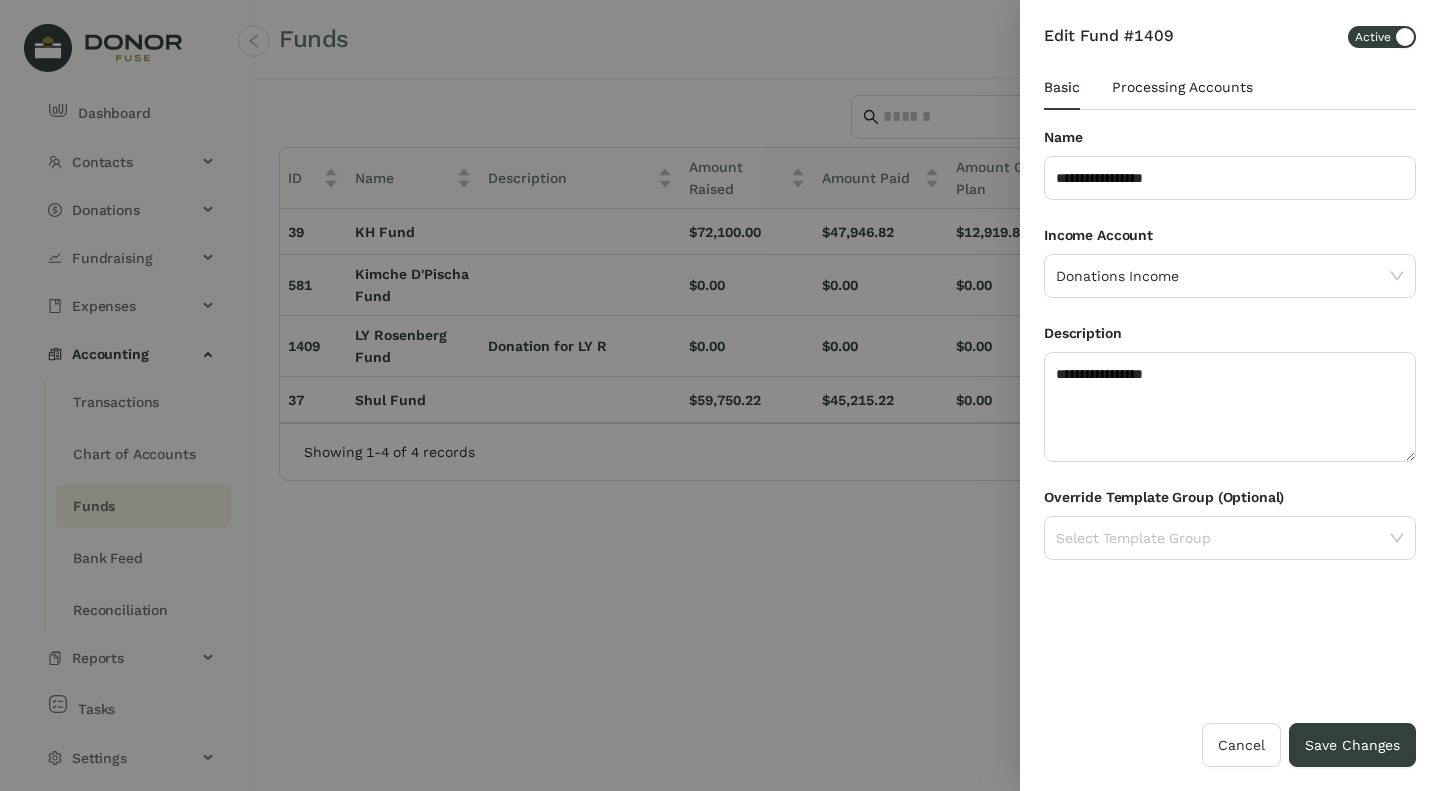 click on "Processing Accounts" at bounding box center [1182, 87] 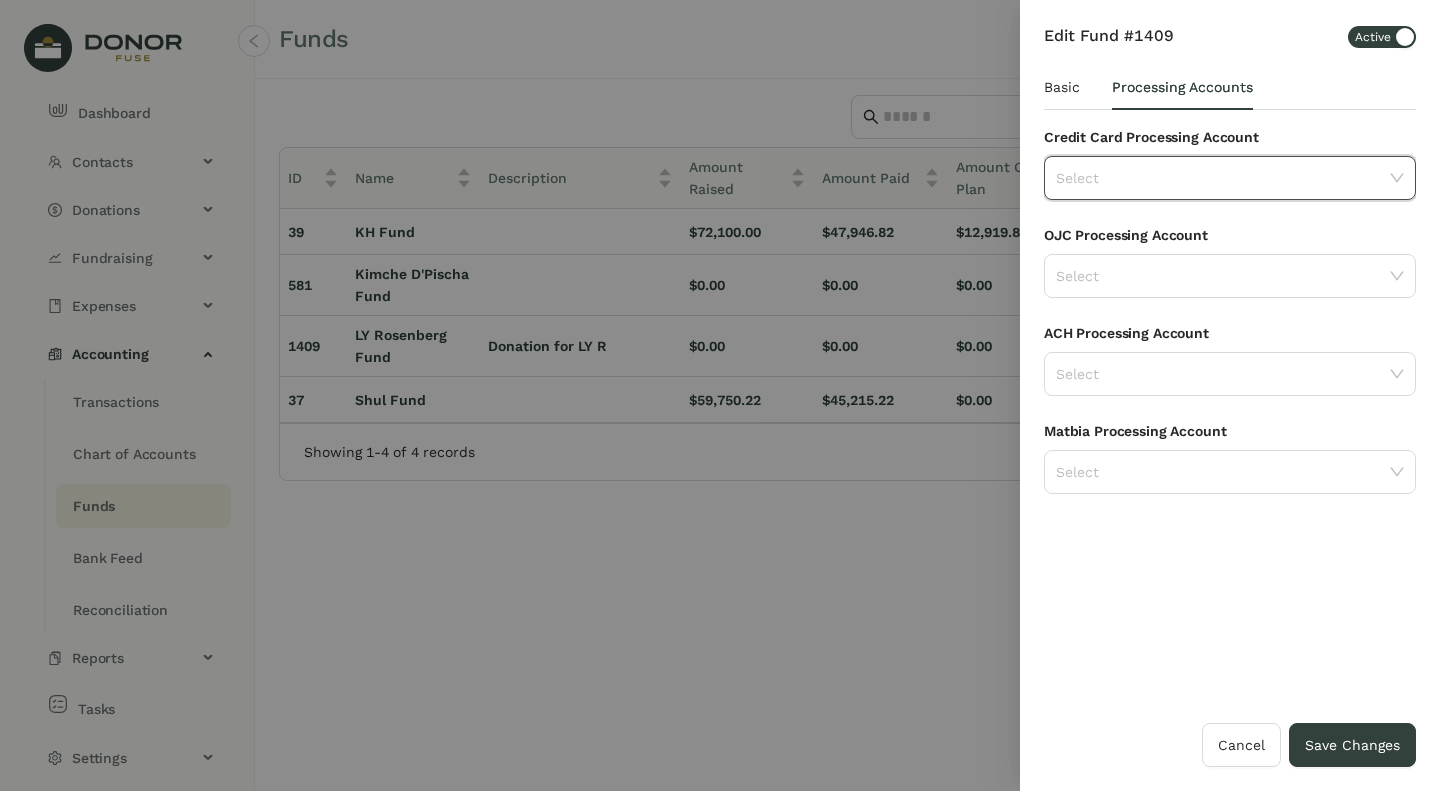 click 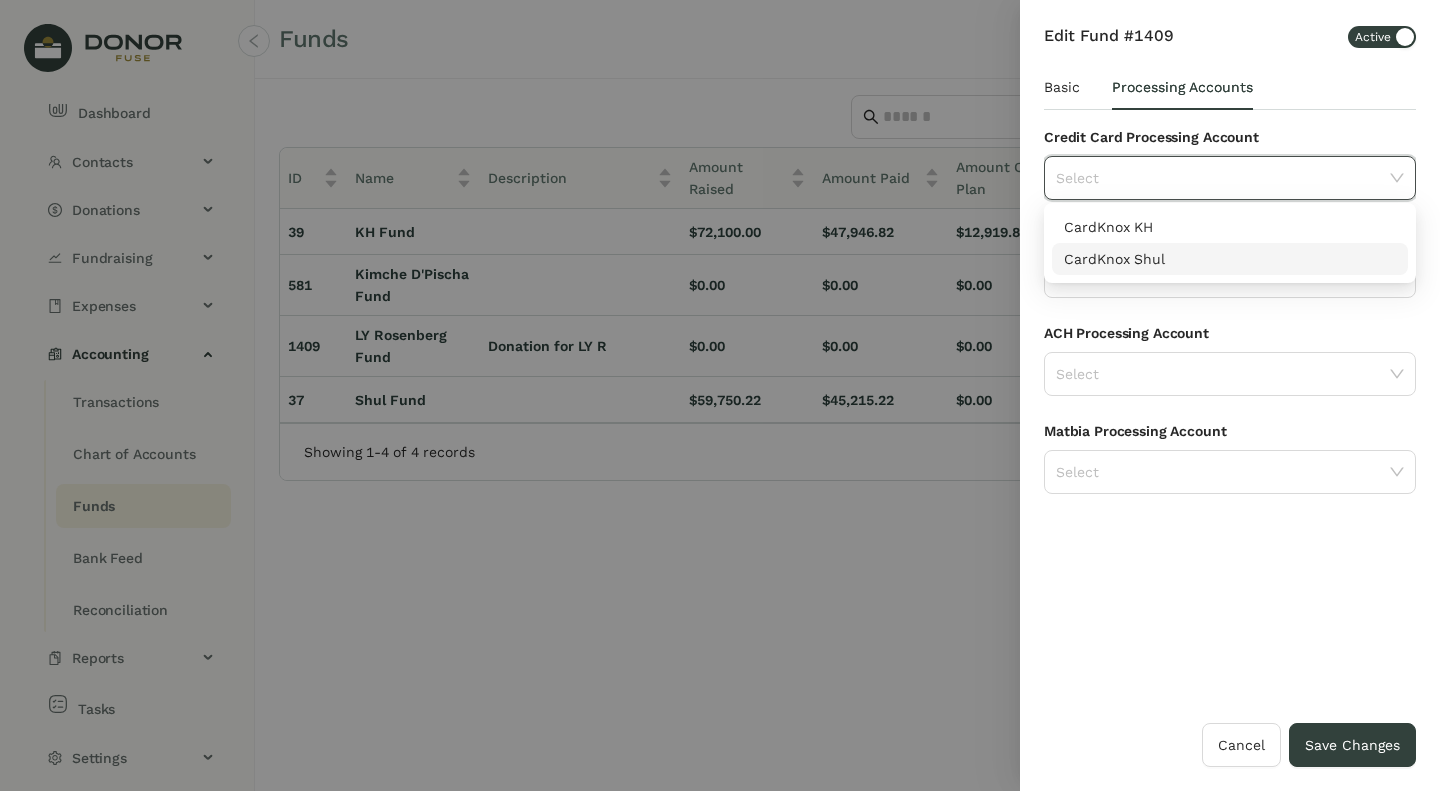 click on "CardKnox Shul" at bounding box center [1230, 259] 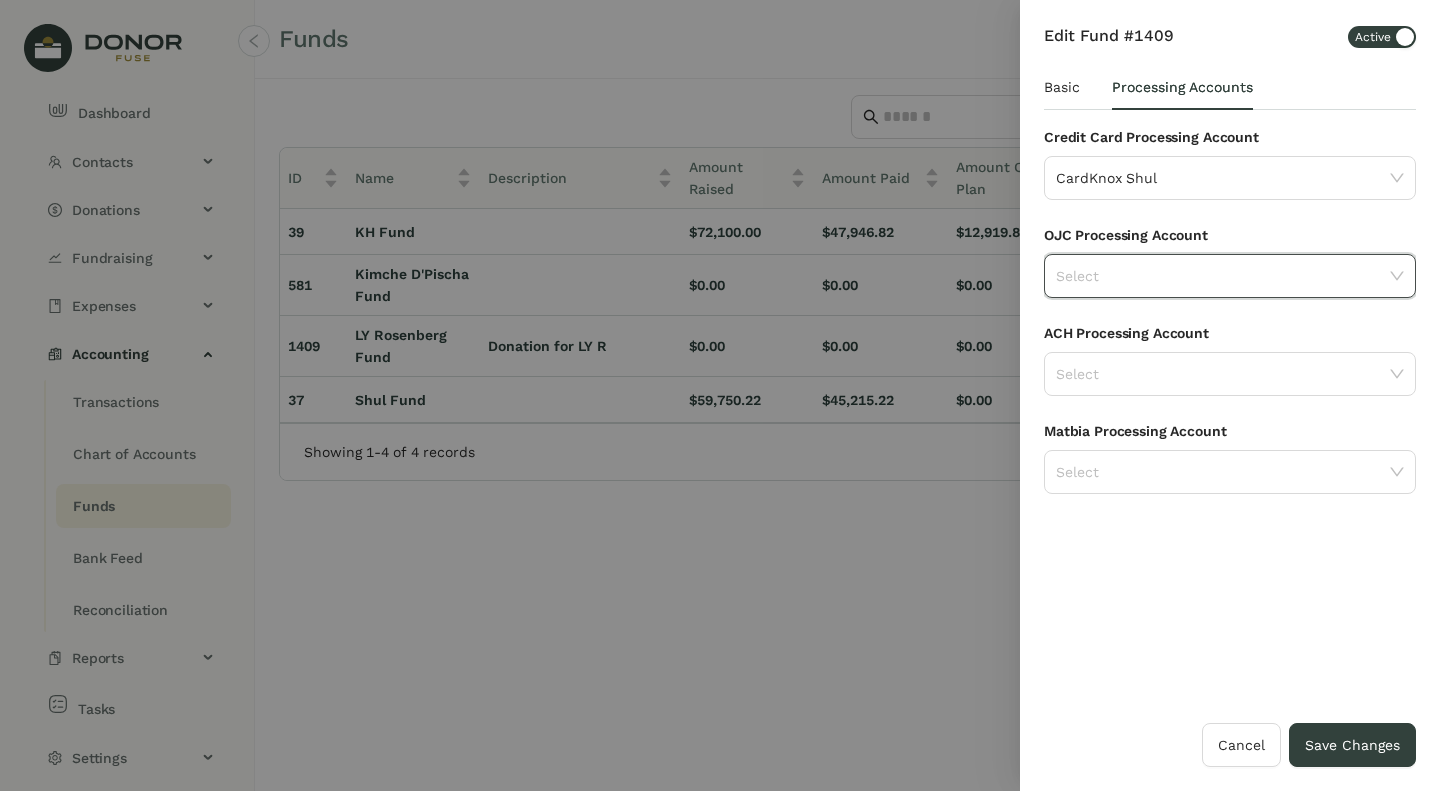 click 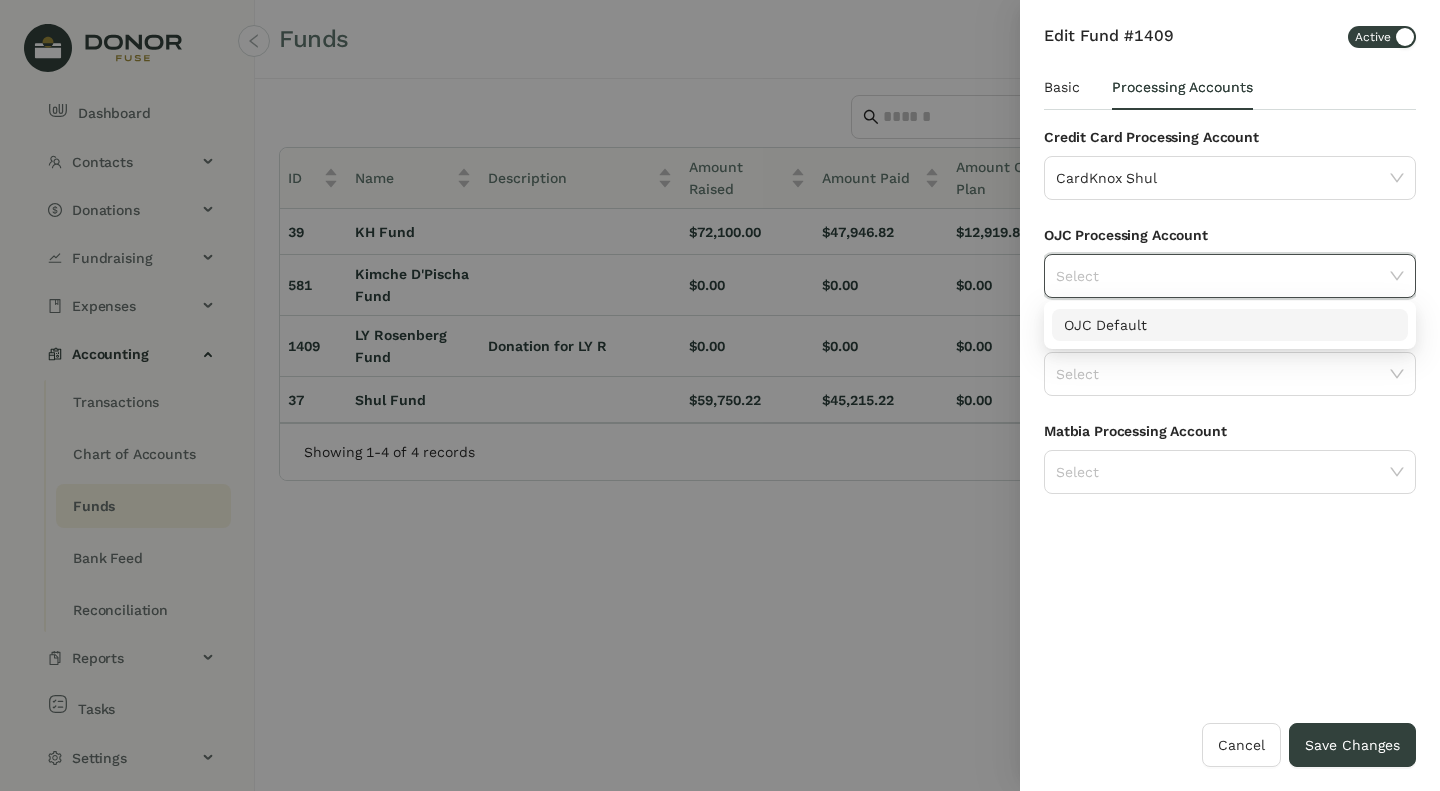 click on "OJC Default" at bounding box center (1230, 325) 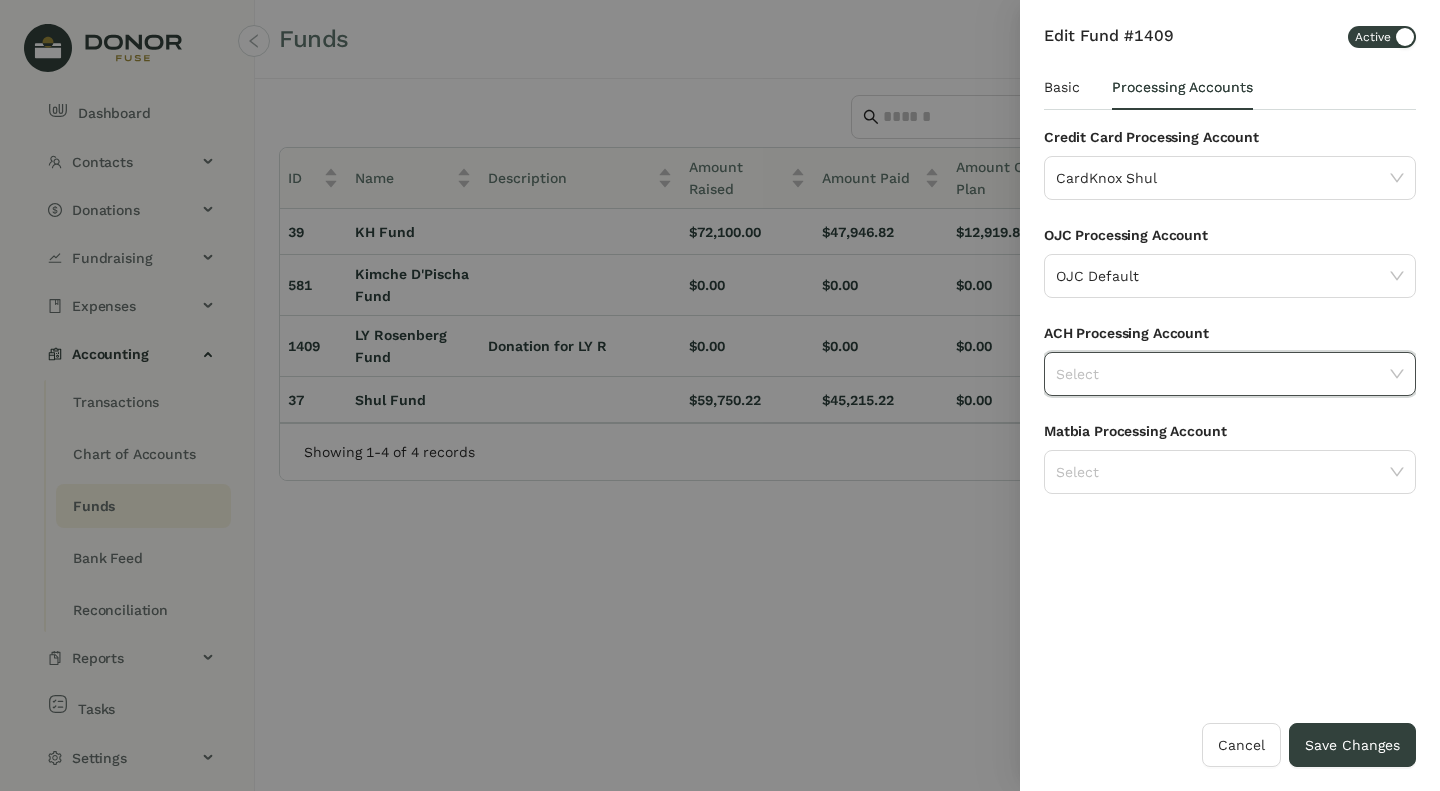 click 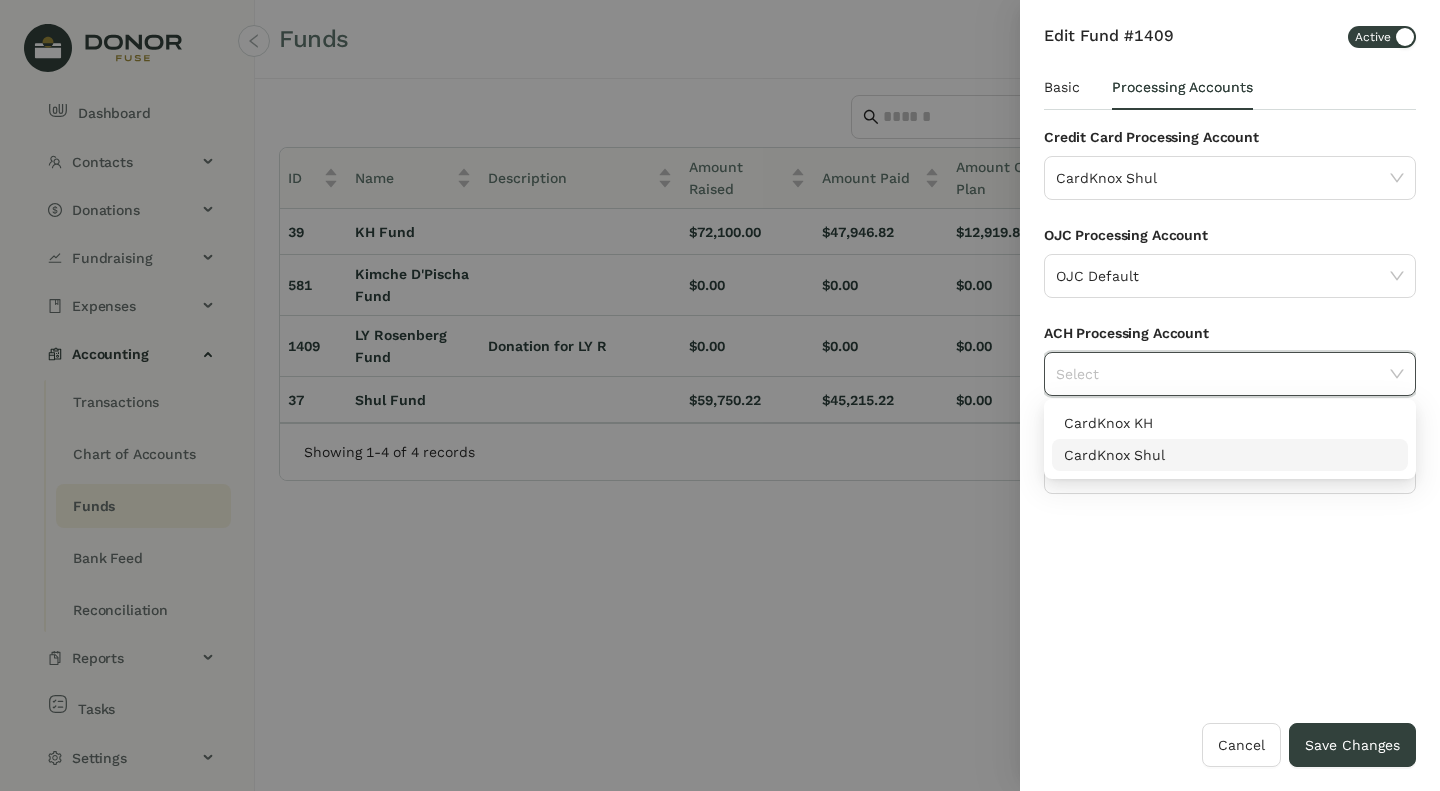 click on "CardKnox Shul" at bounding box center [1230, 455] 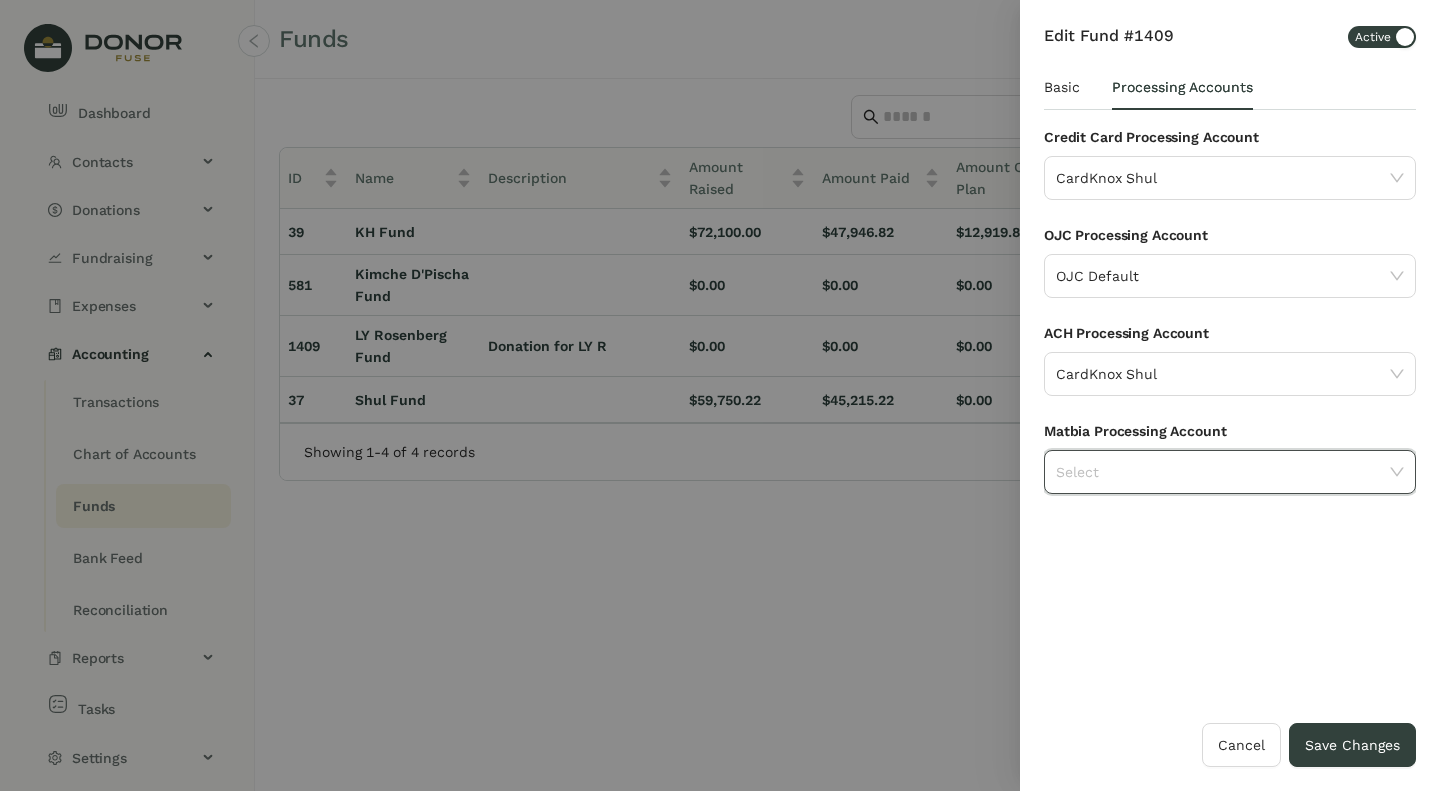click 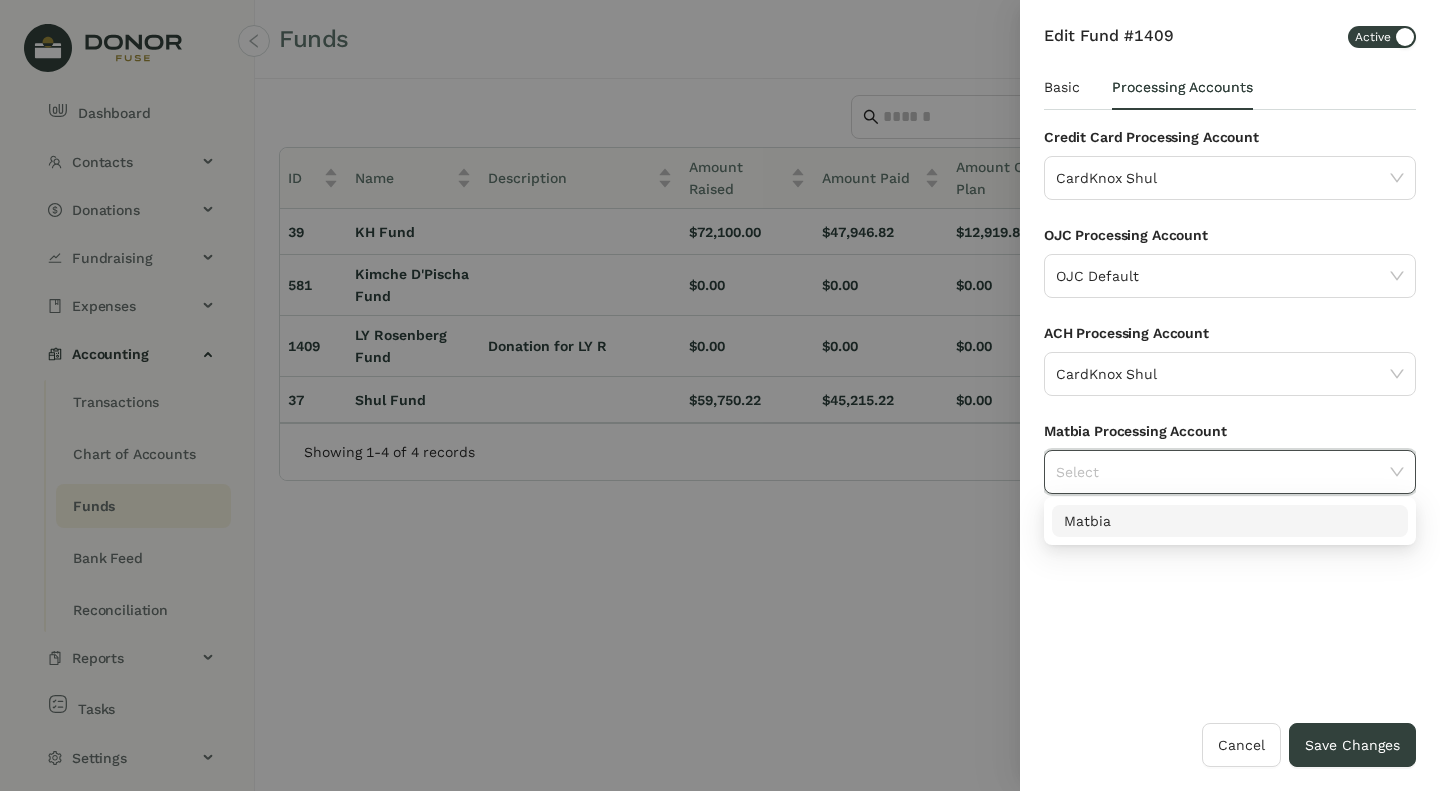 click on "Matbia" at bounding box center [1230, 521] 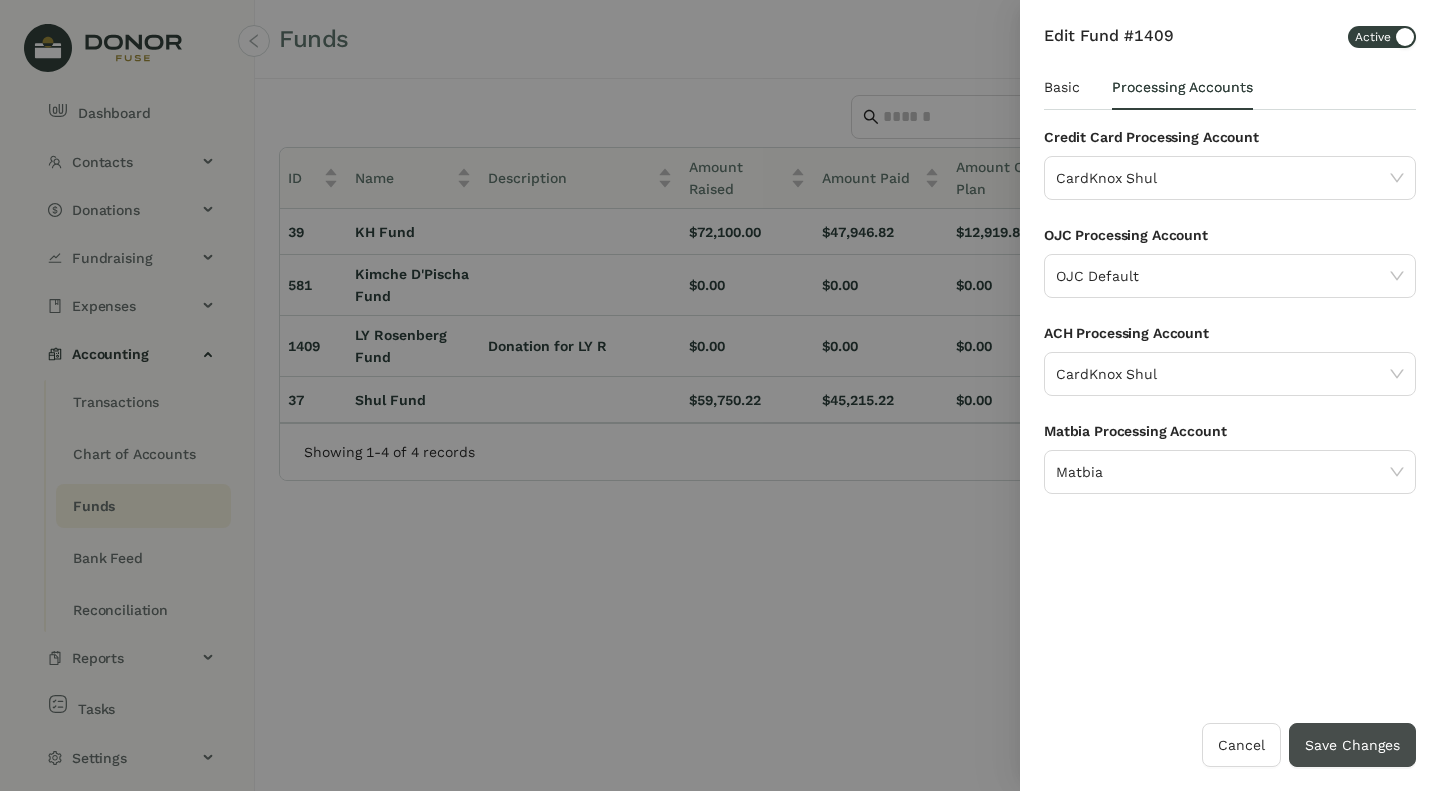 click on "Save Changes" at bounding box center (1352, 745) 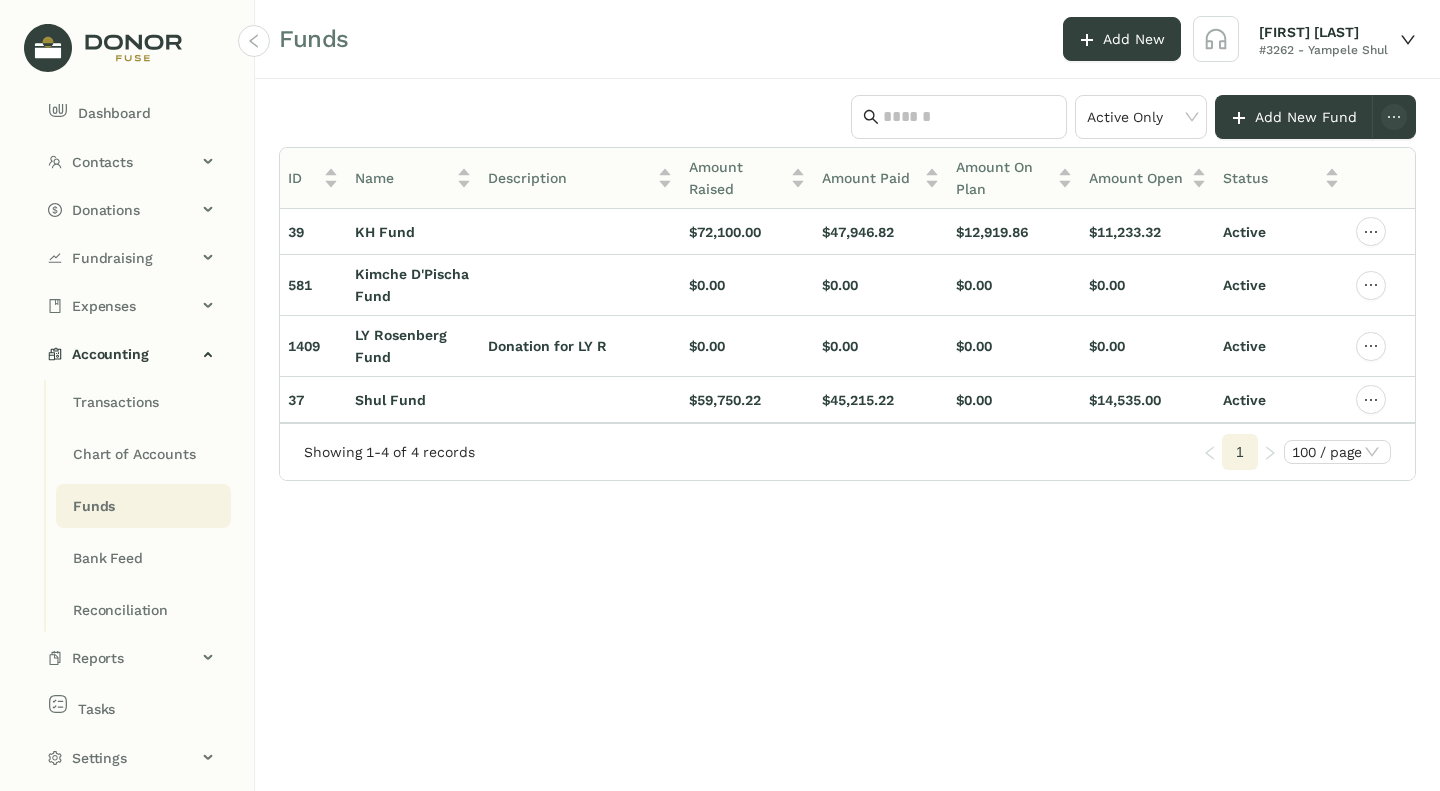 click on "1409" 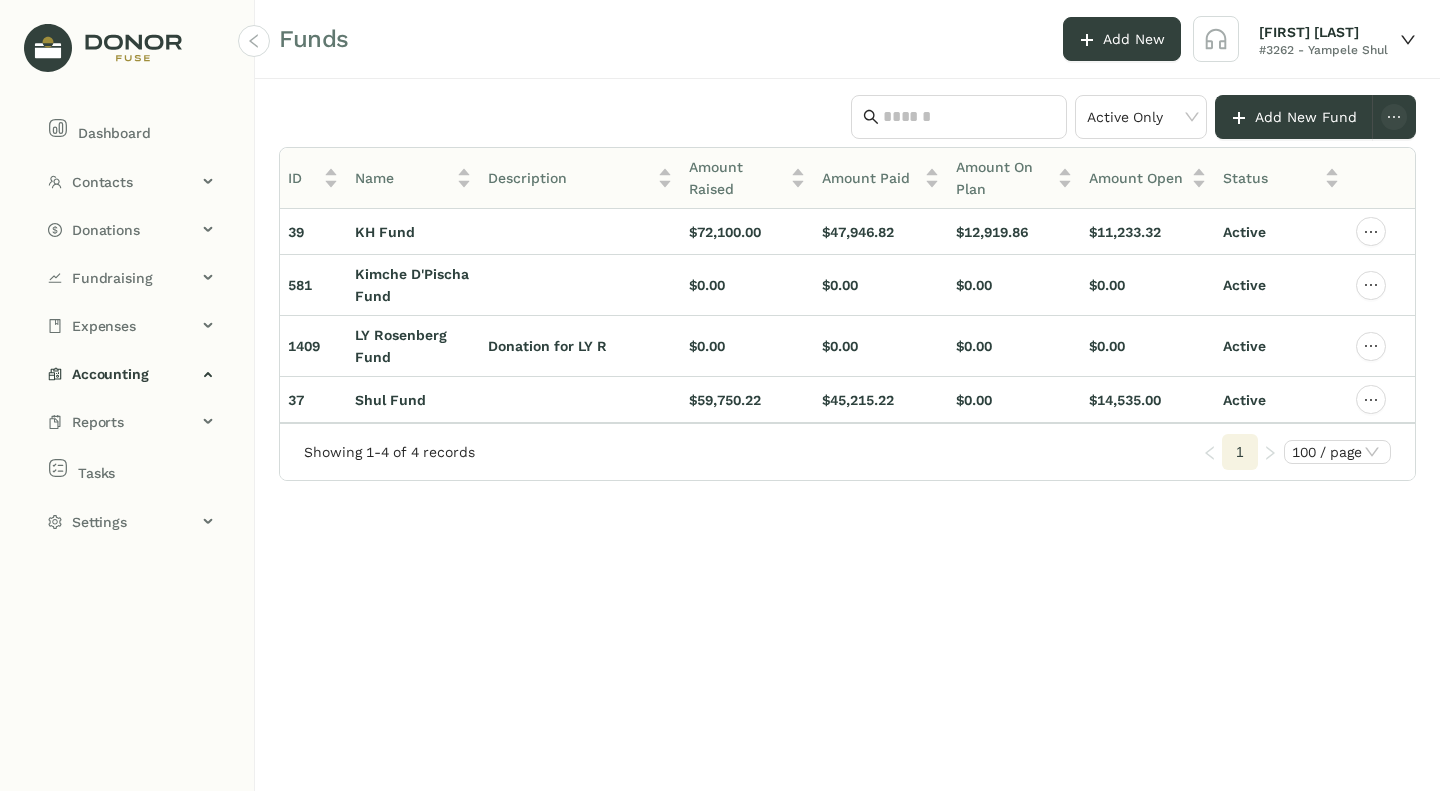 scroll, scrollTop: 0, scrollLeft: 0, axis: both 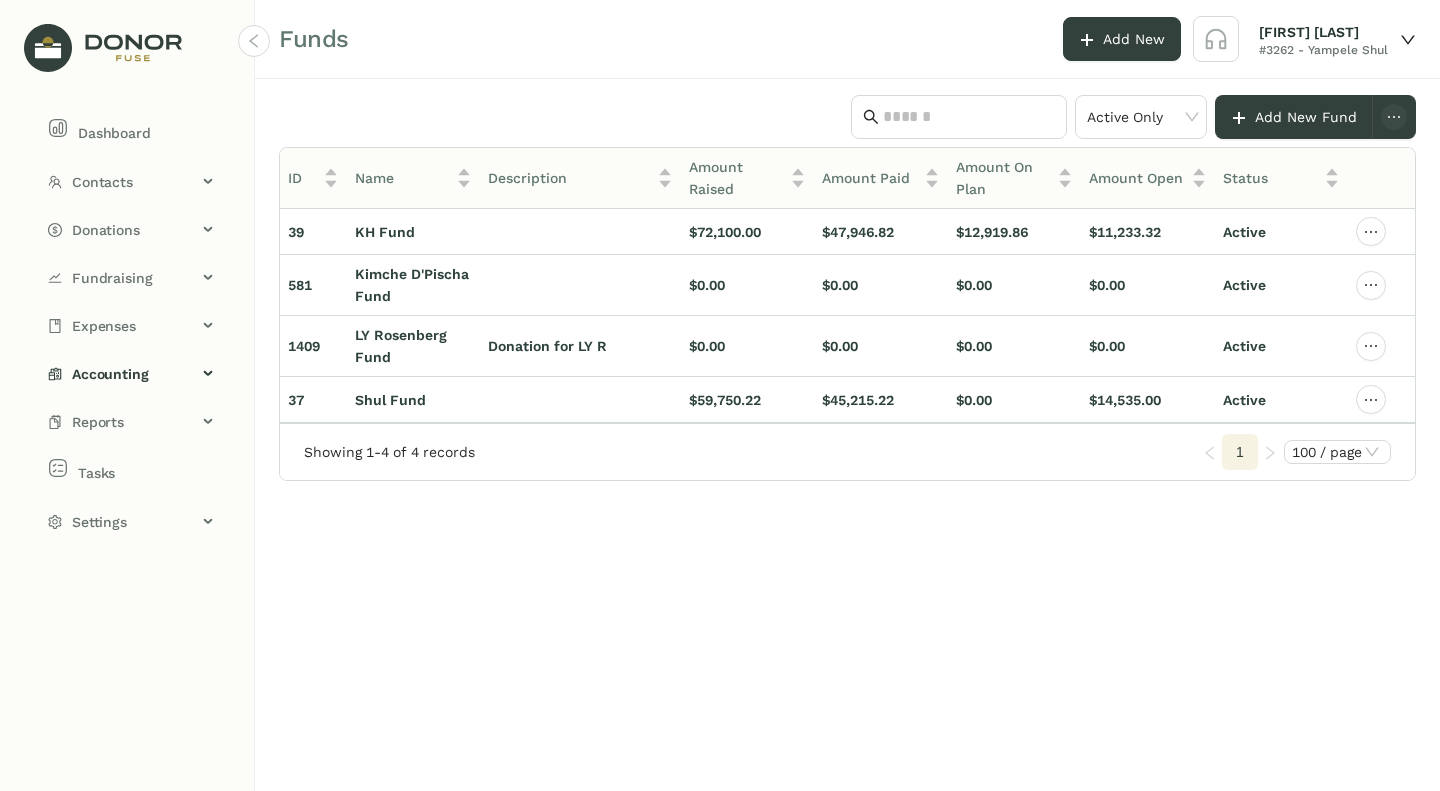 click on "Fundraising" 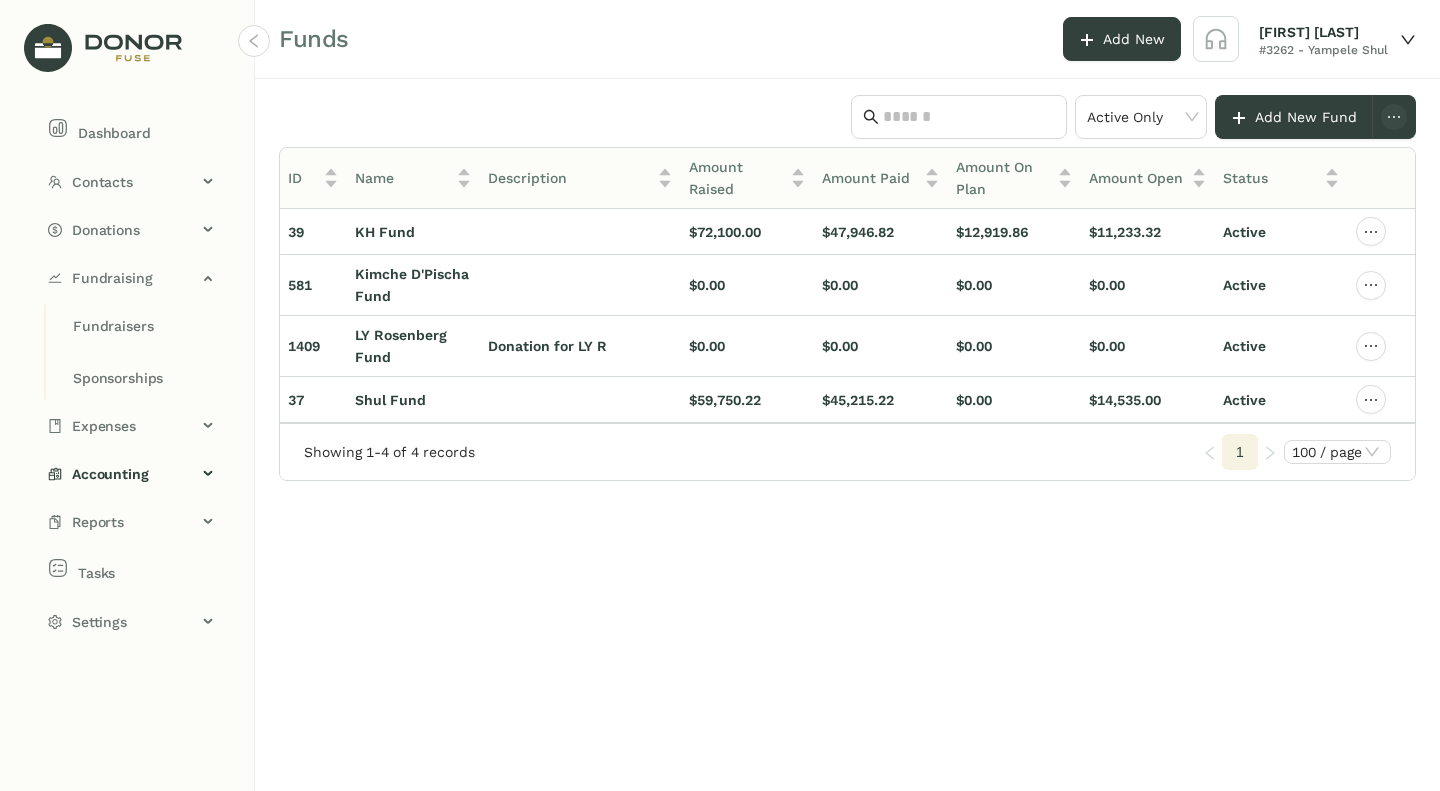 click on "Fundraisers" 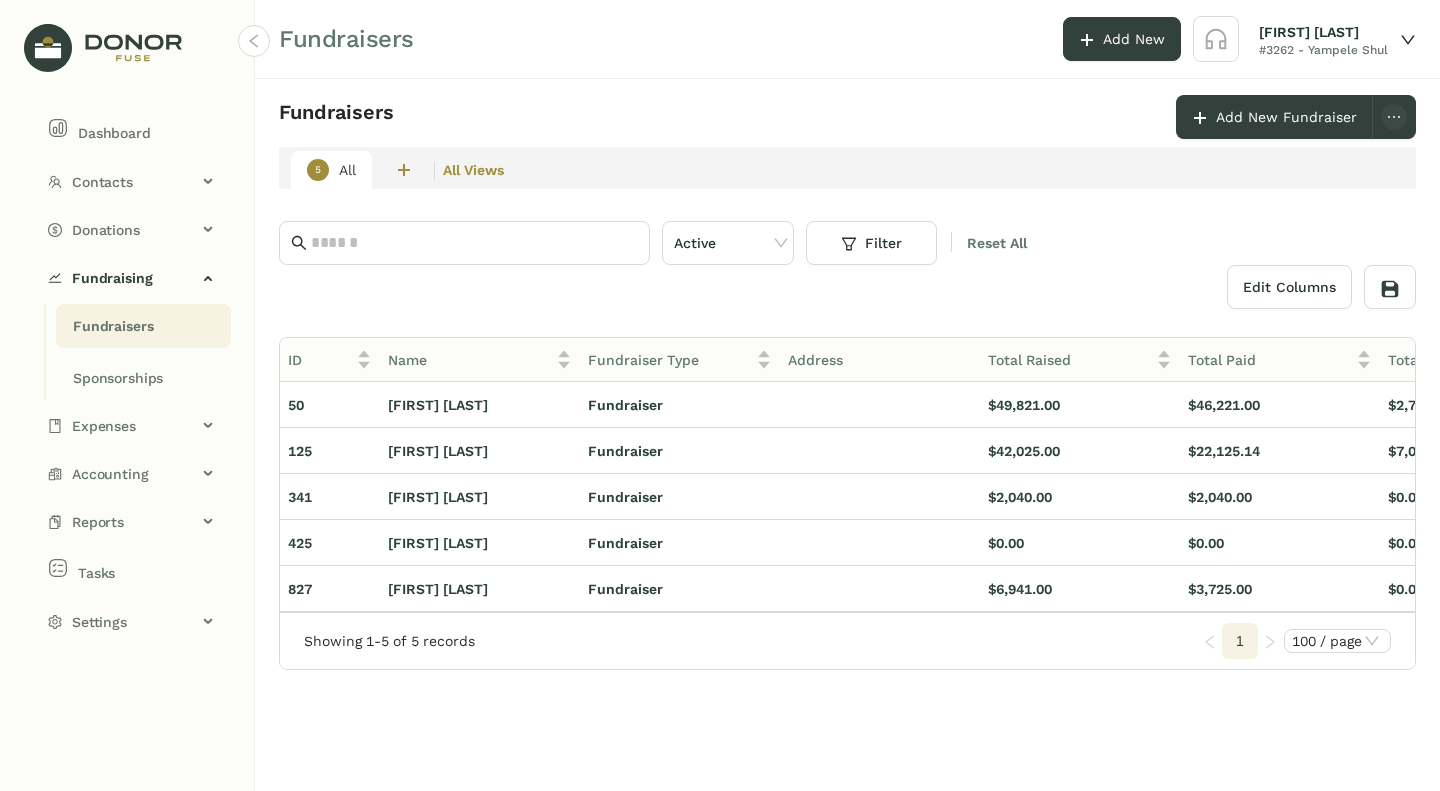 click on "Sponsorships" 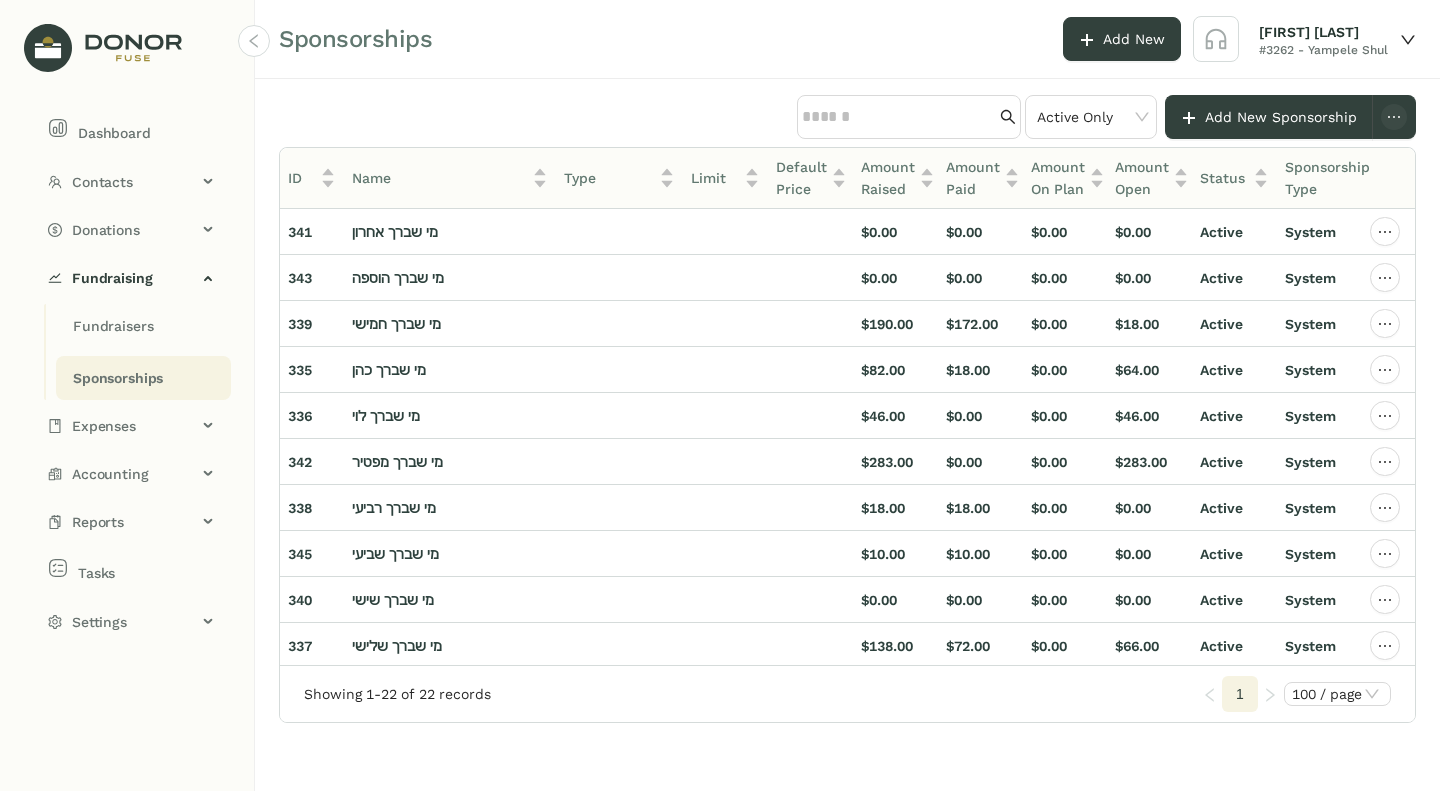 click on "Accounting" 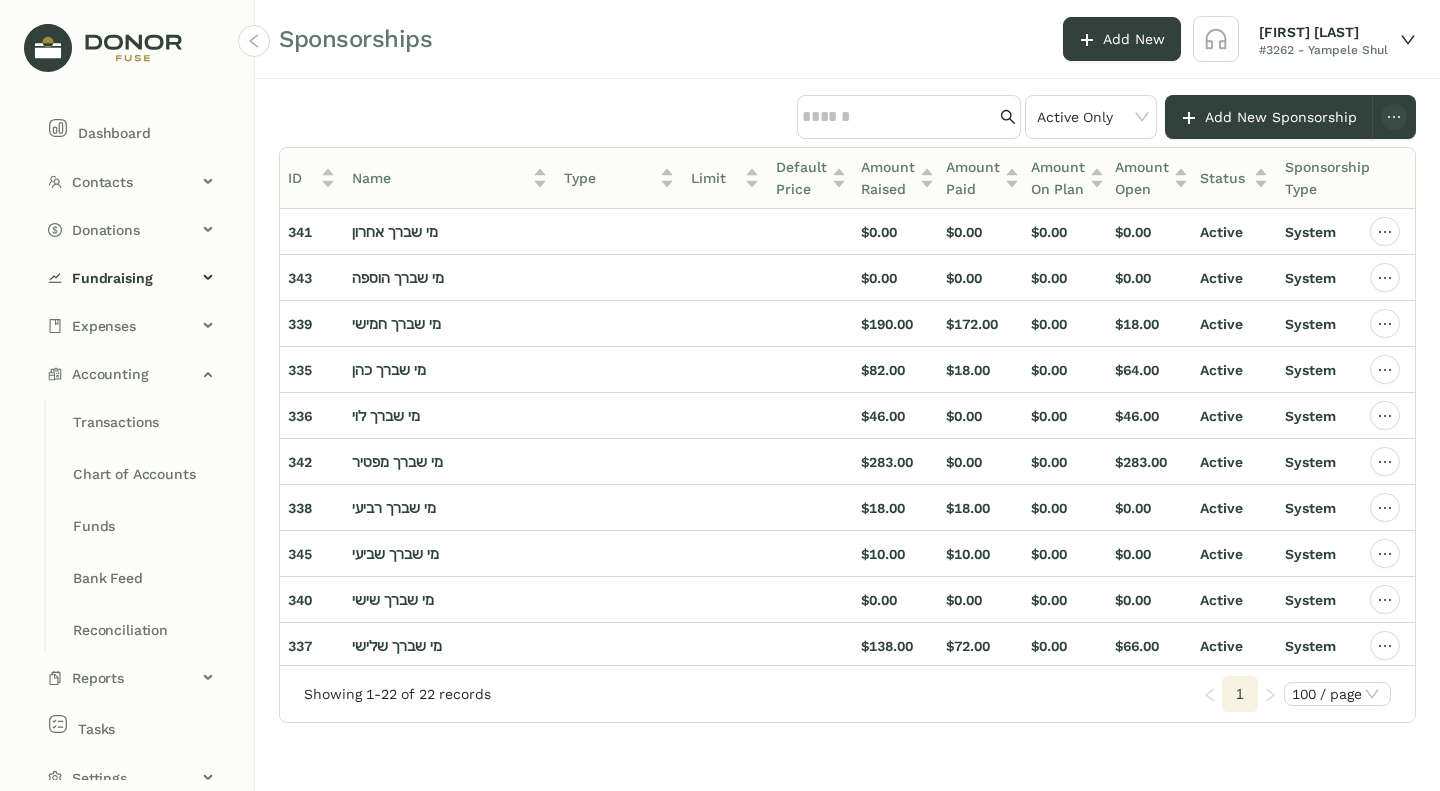 click 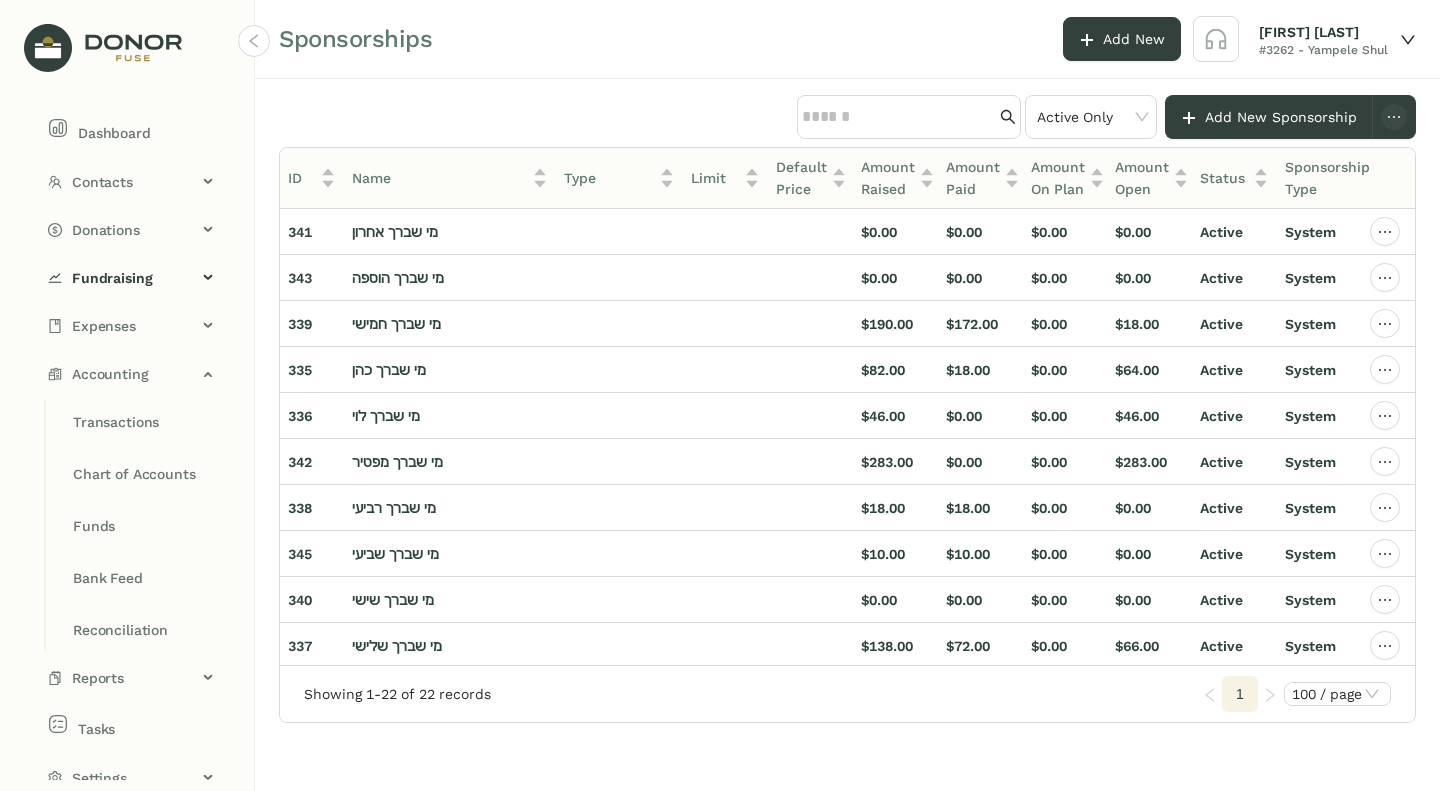 click on "Accounting" 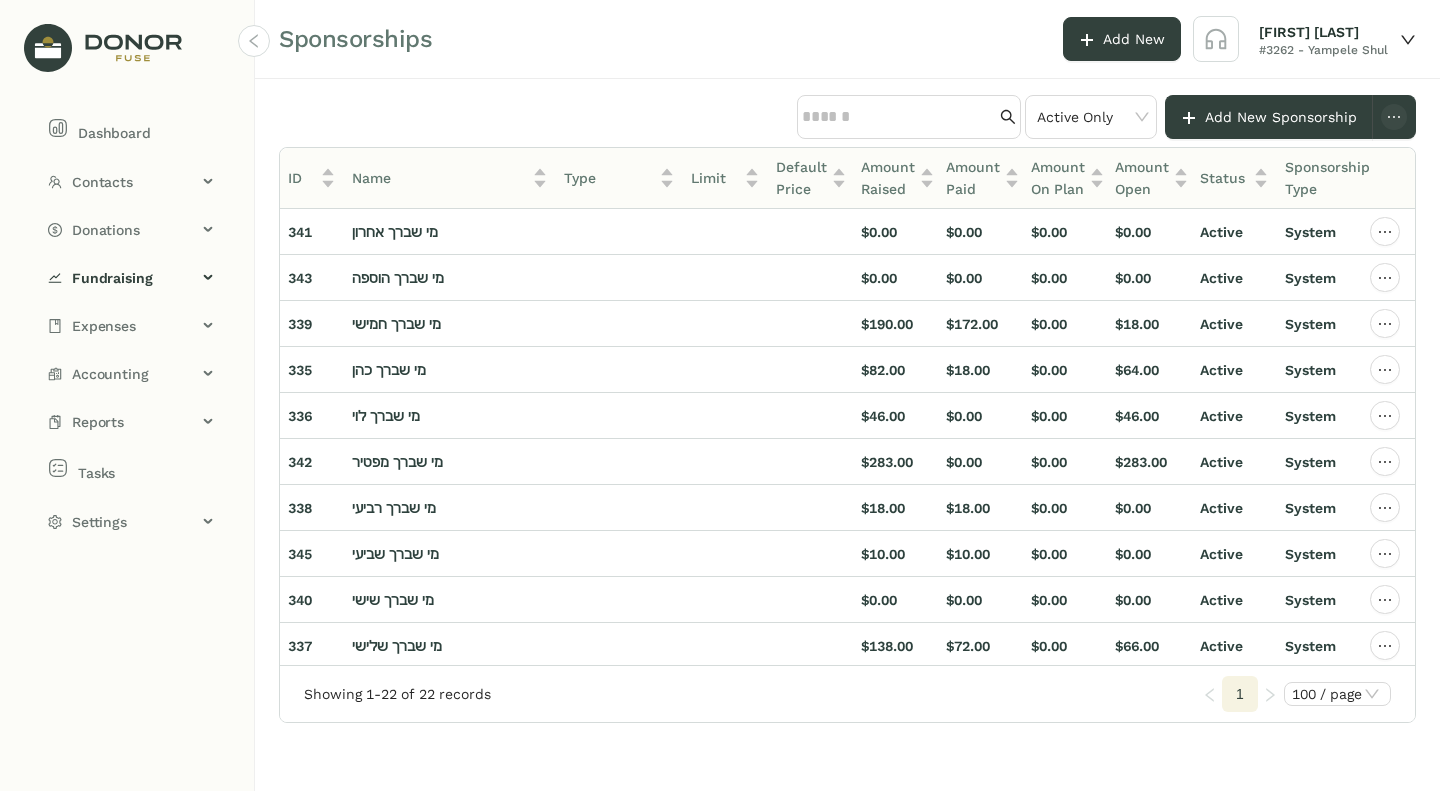 click on "Settings" 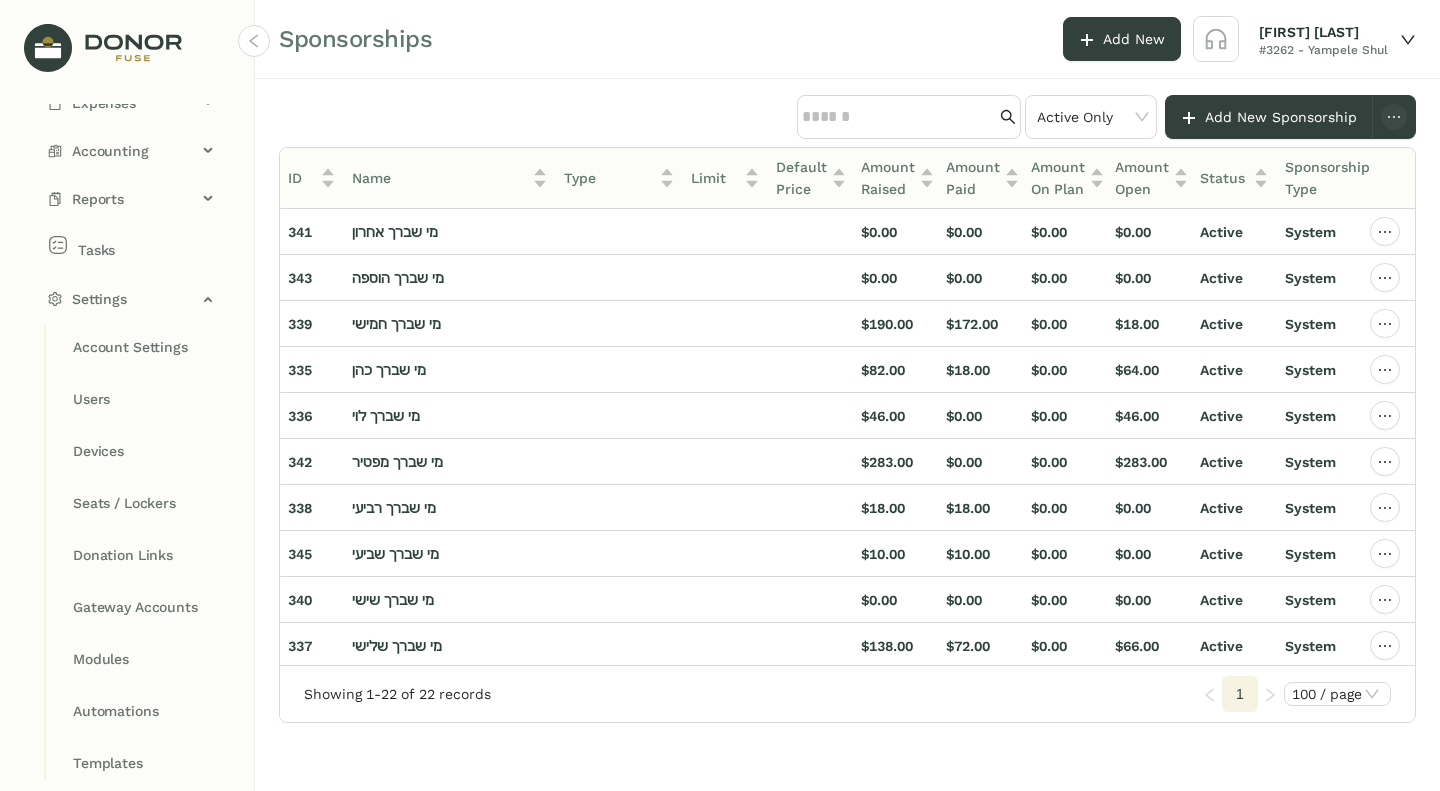 scroll, scrollTop: 228, scrollLeft: 0, axis: vertical 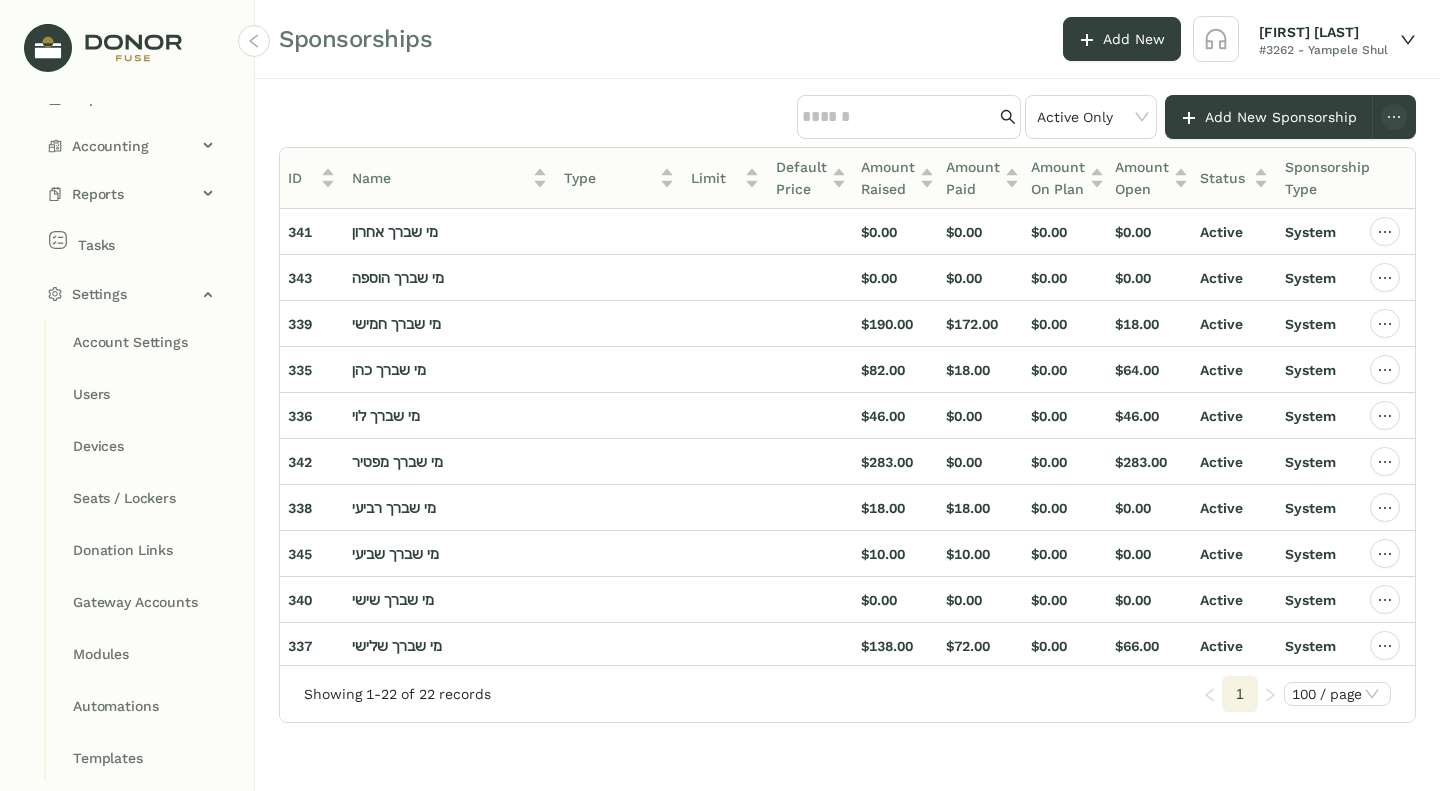 click on "Donation Links" 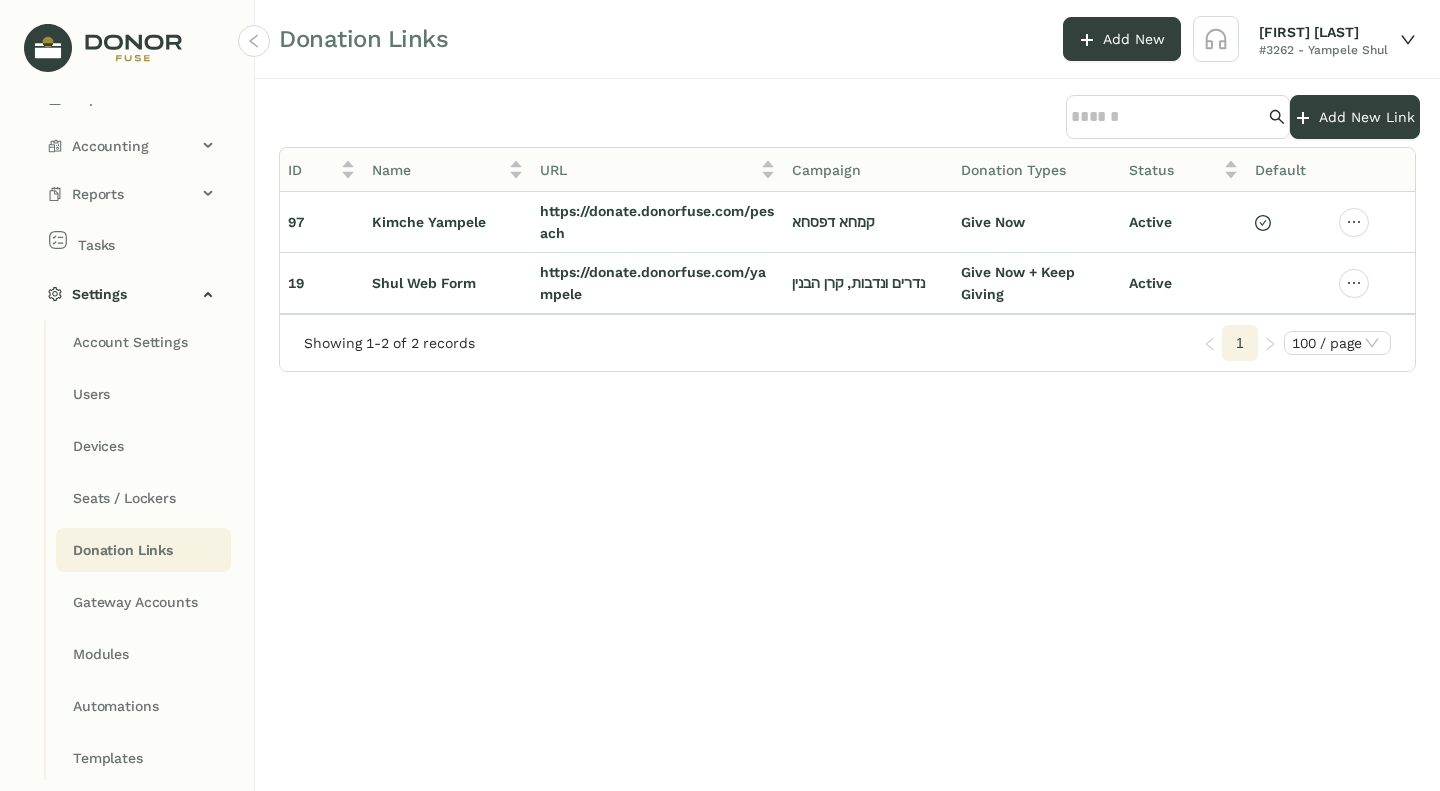 type 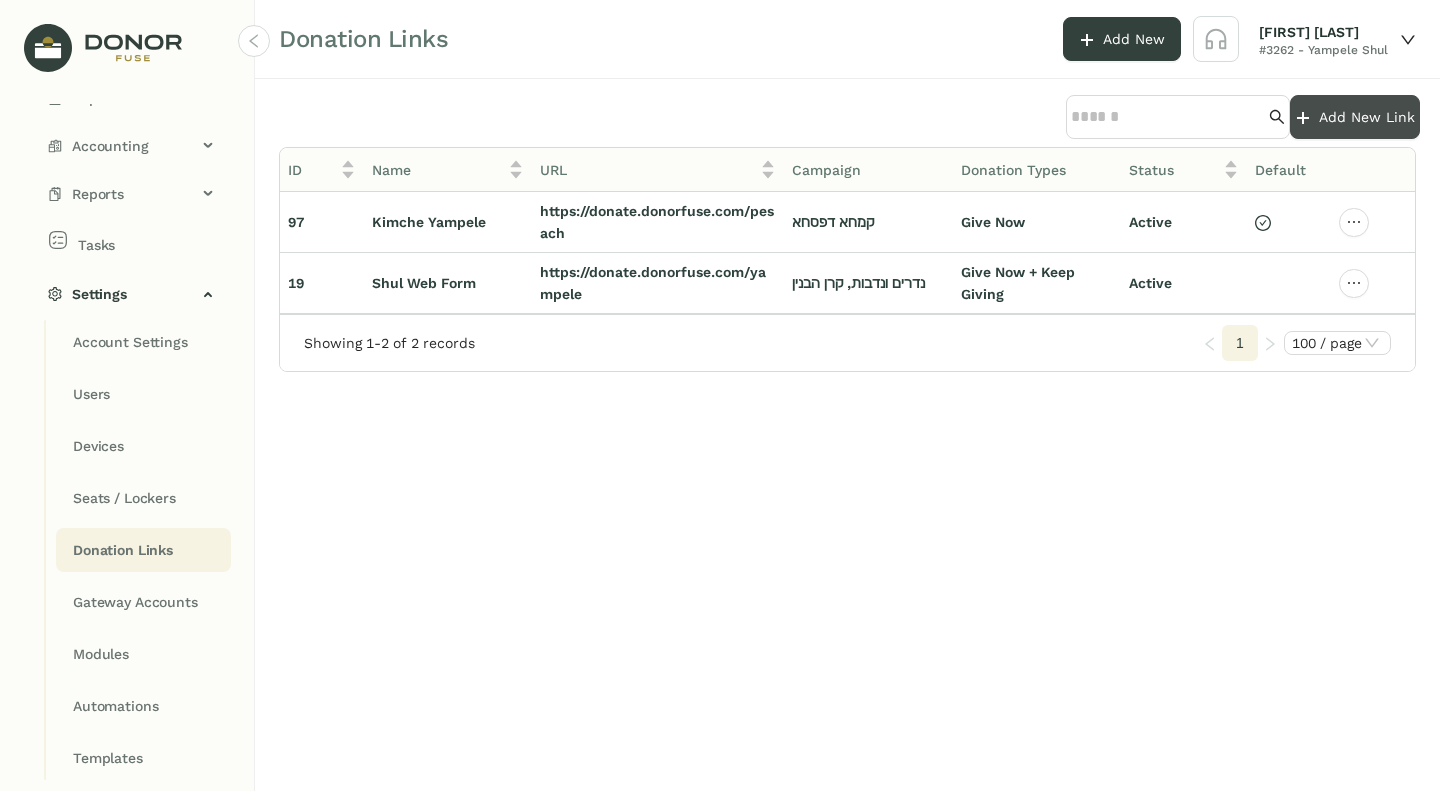 click on "Add New Link" 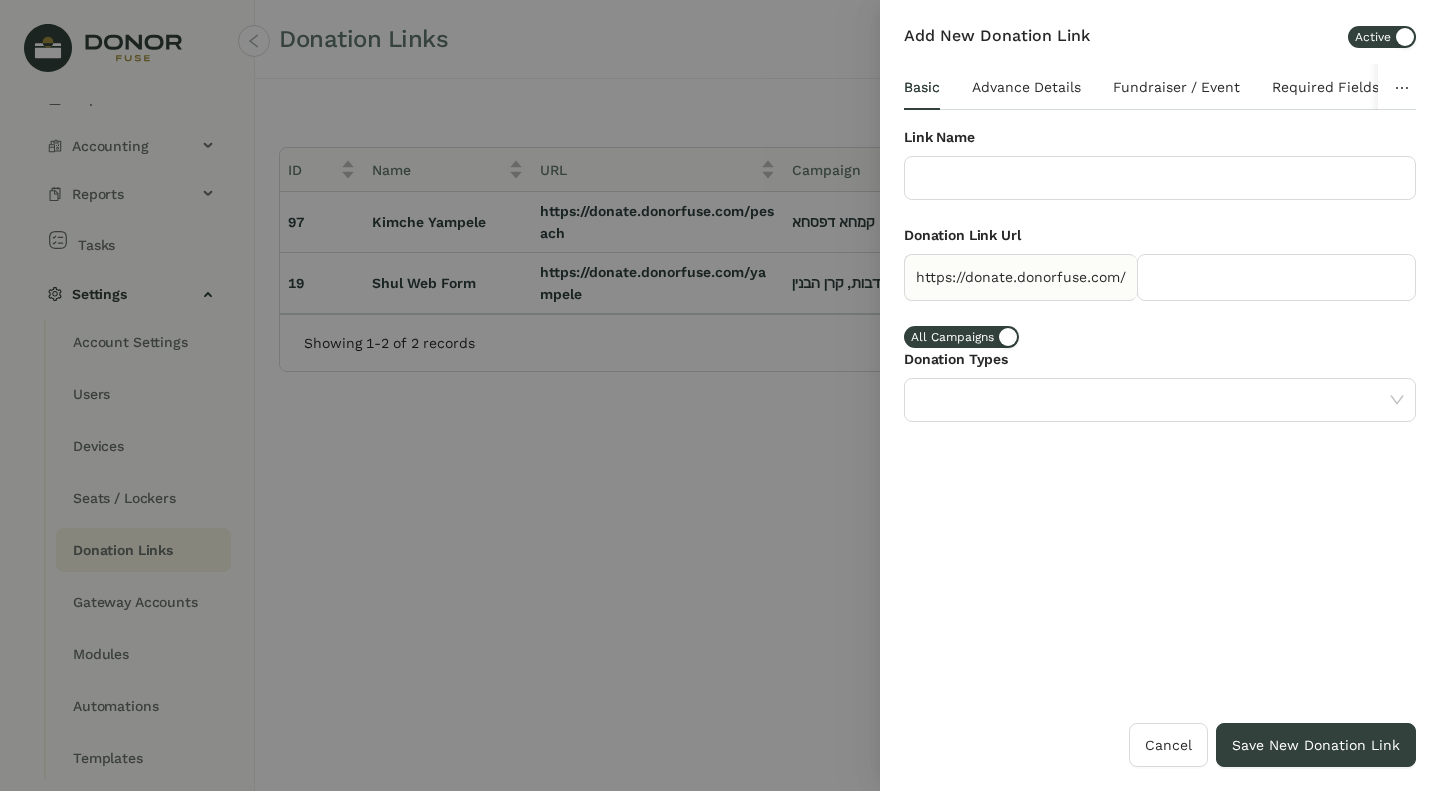 type 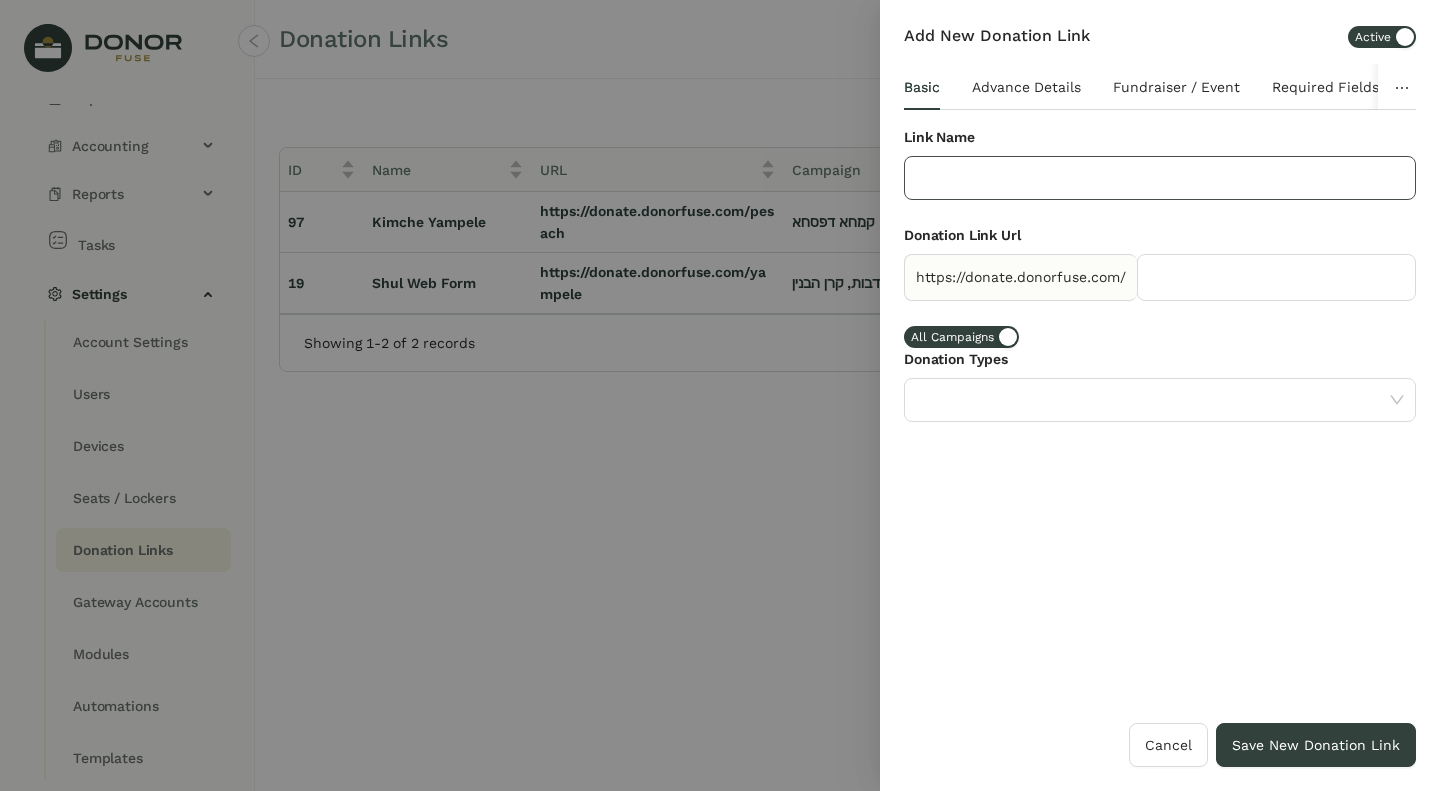 click 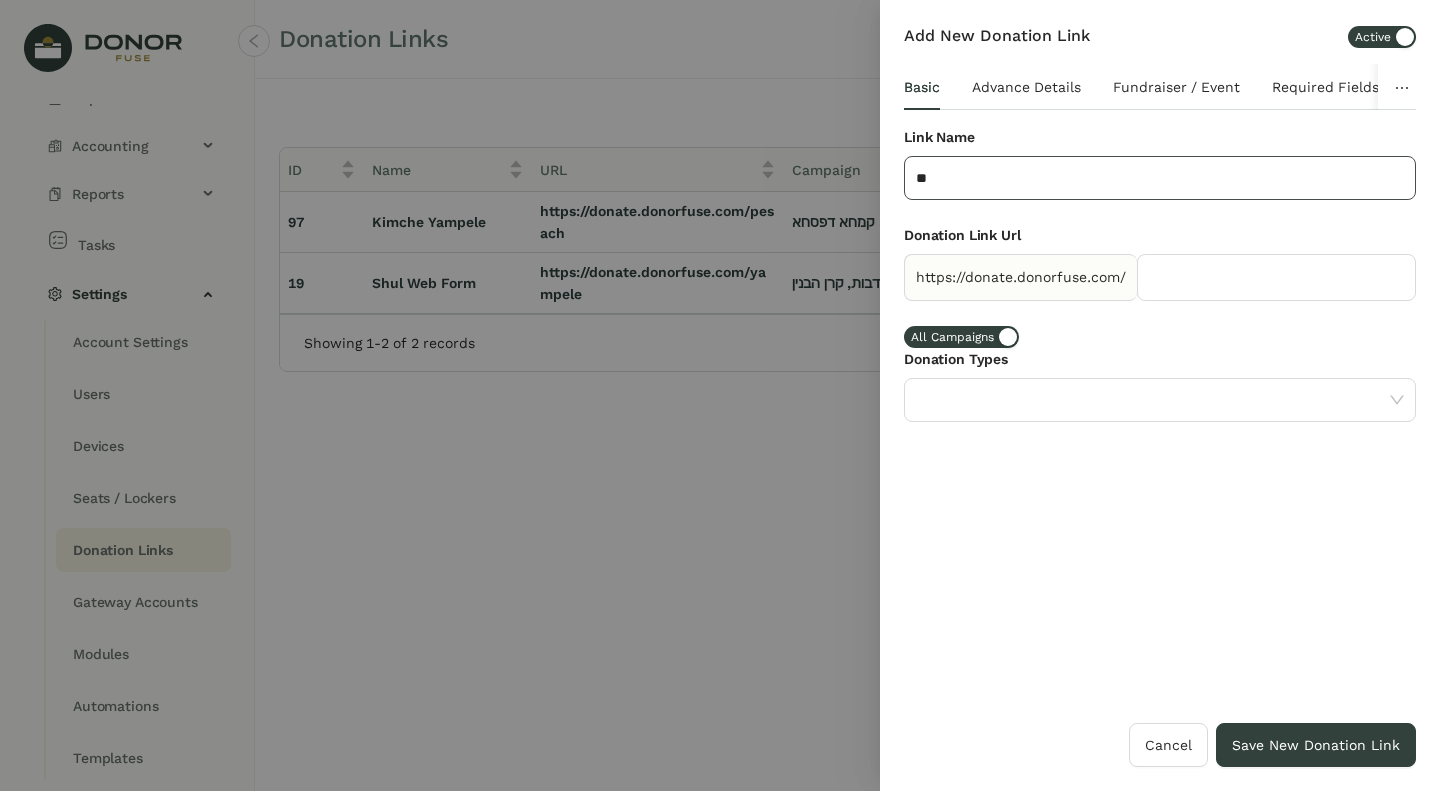 type on "*" 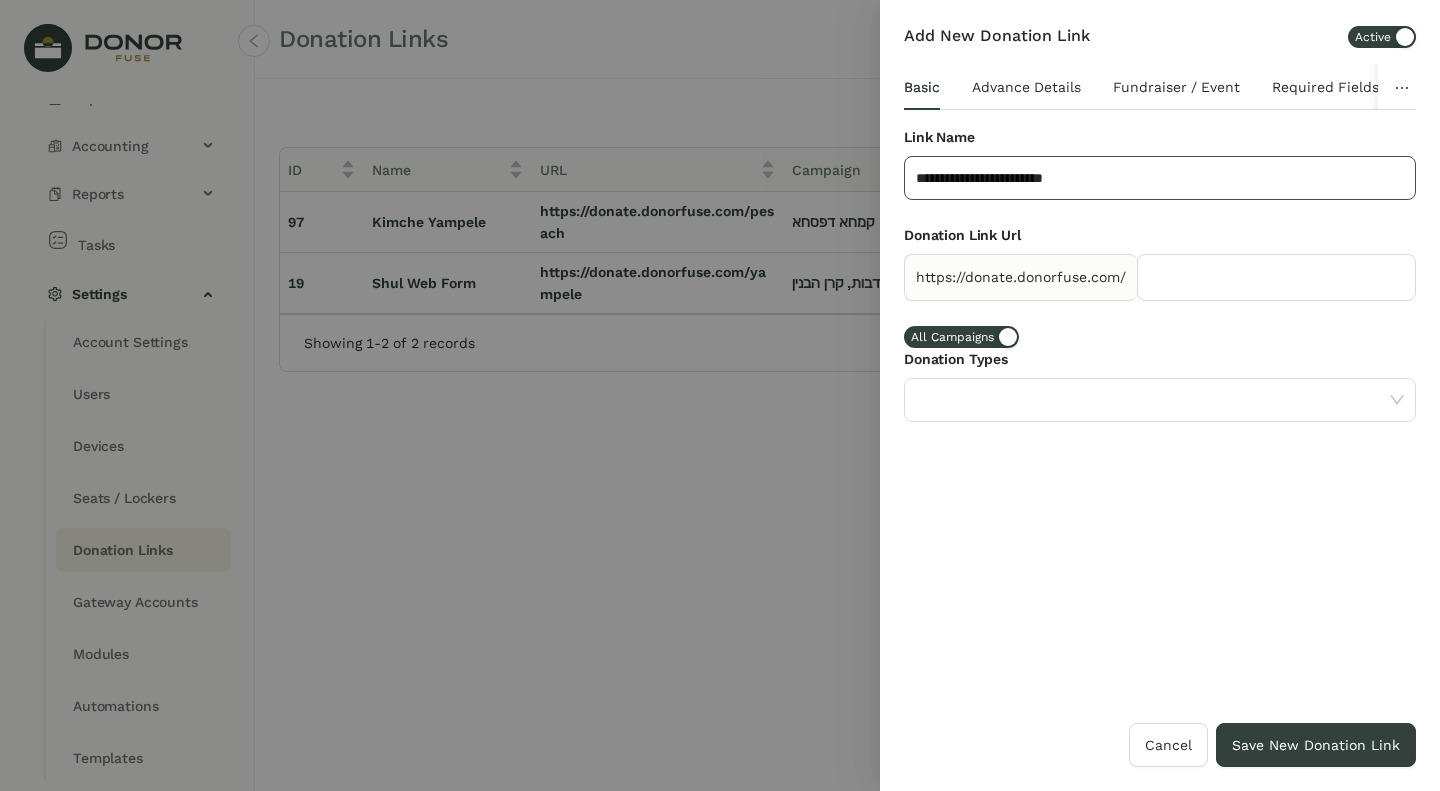 type on "**********" 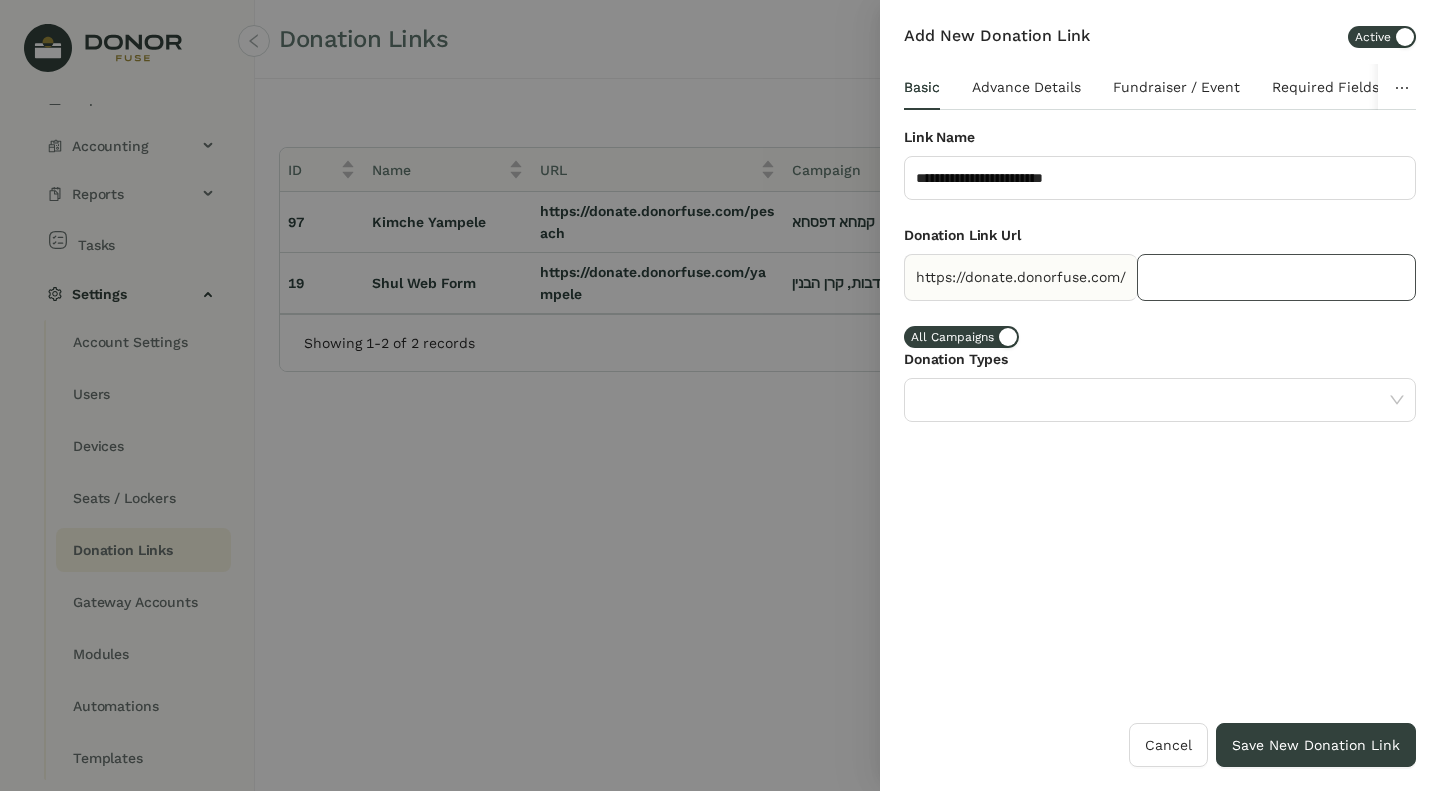 click 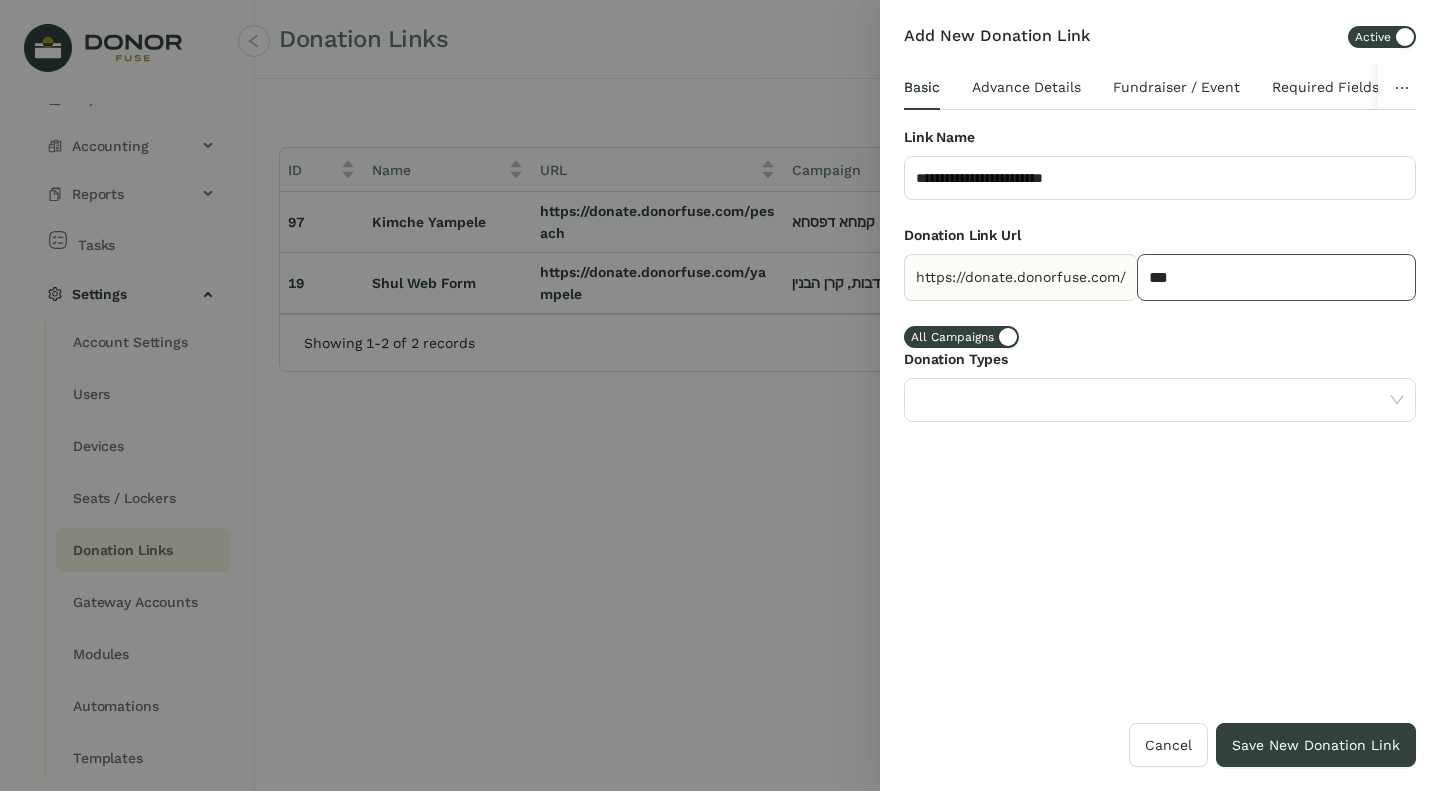 type on "***" 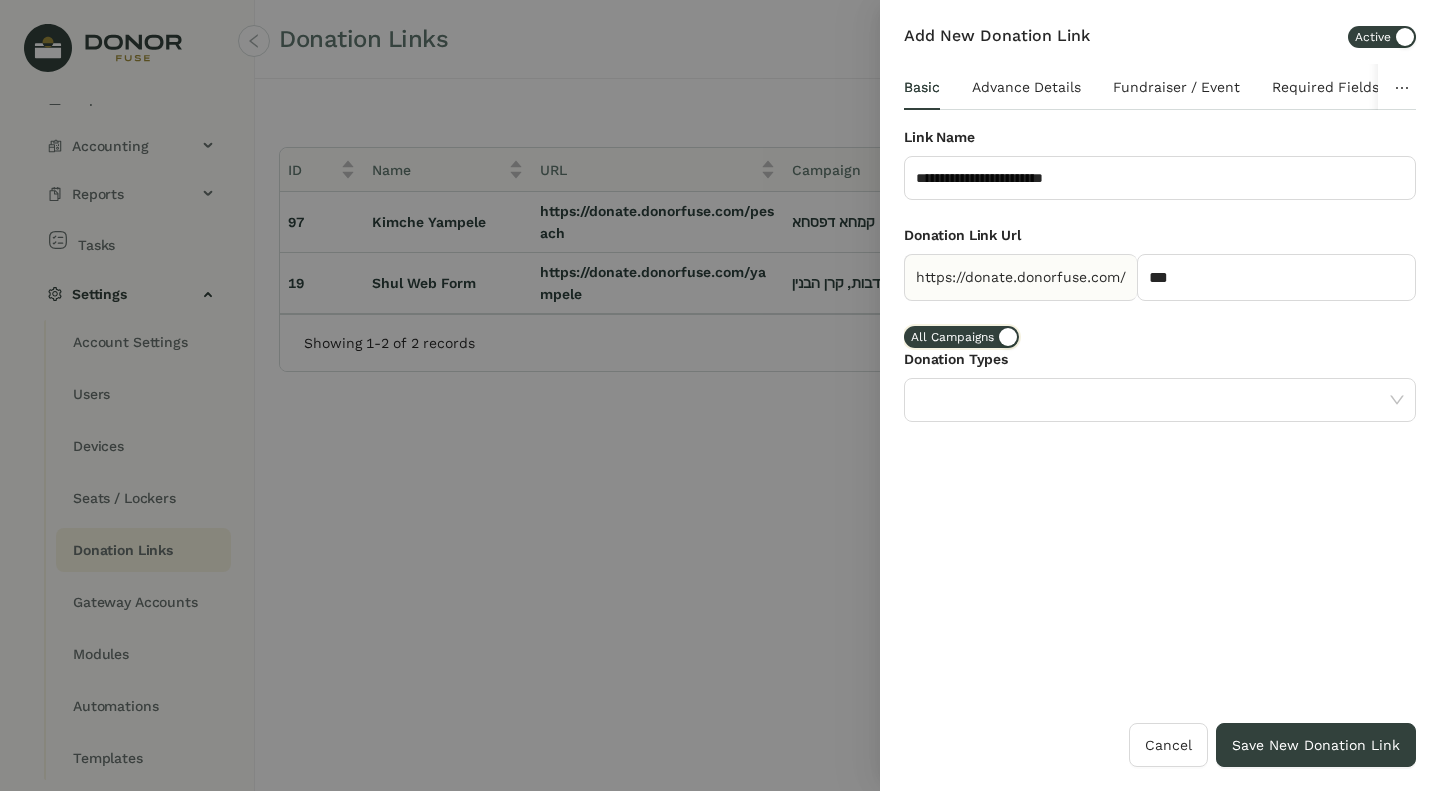 click on "All Campaigns" at bounding box center [952, 337] 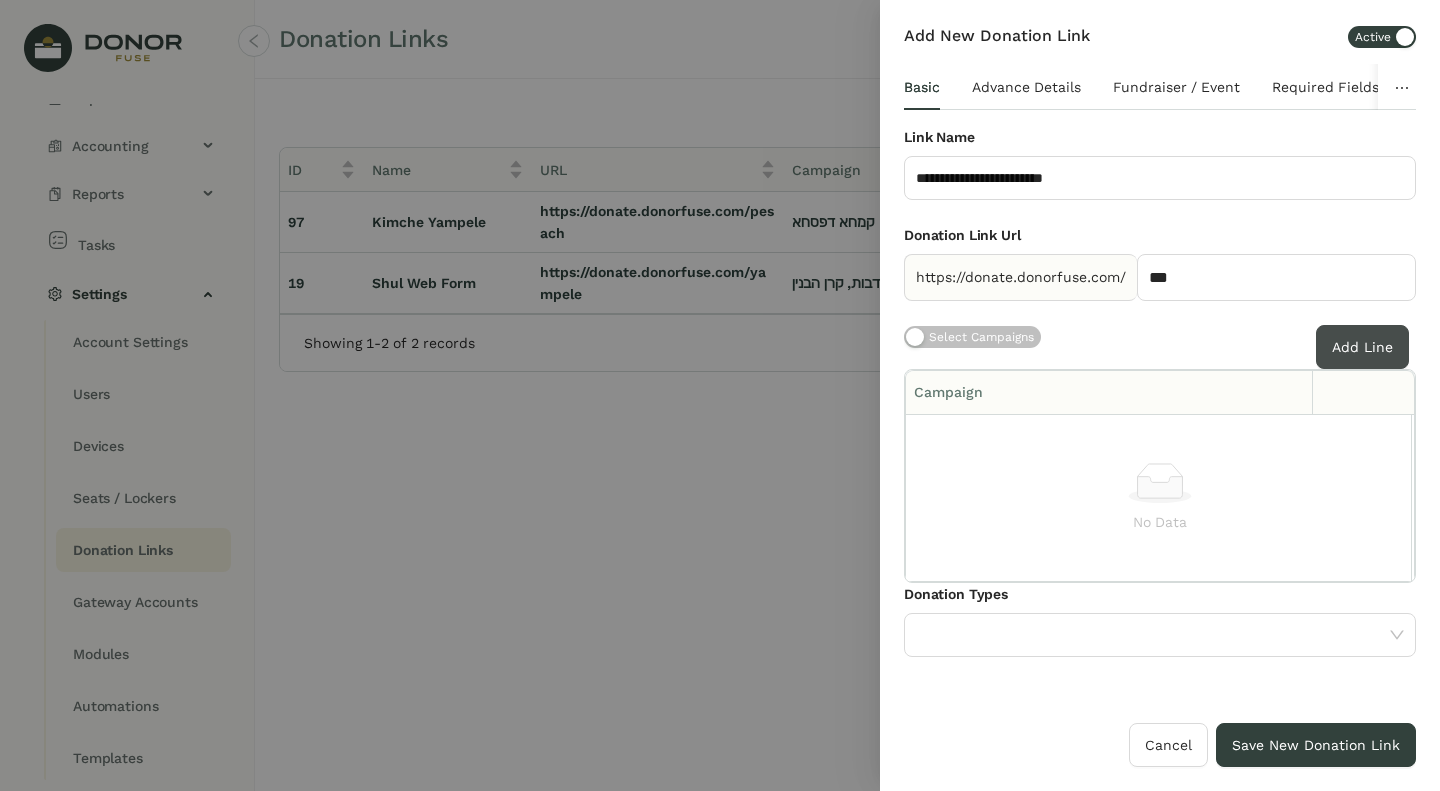 click on "Add Line" at bounding box center (1362, 347) 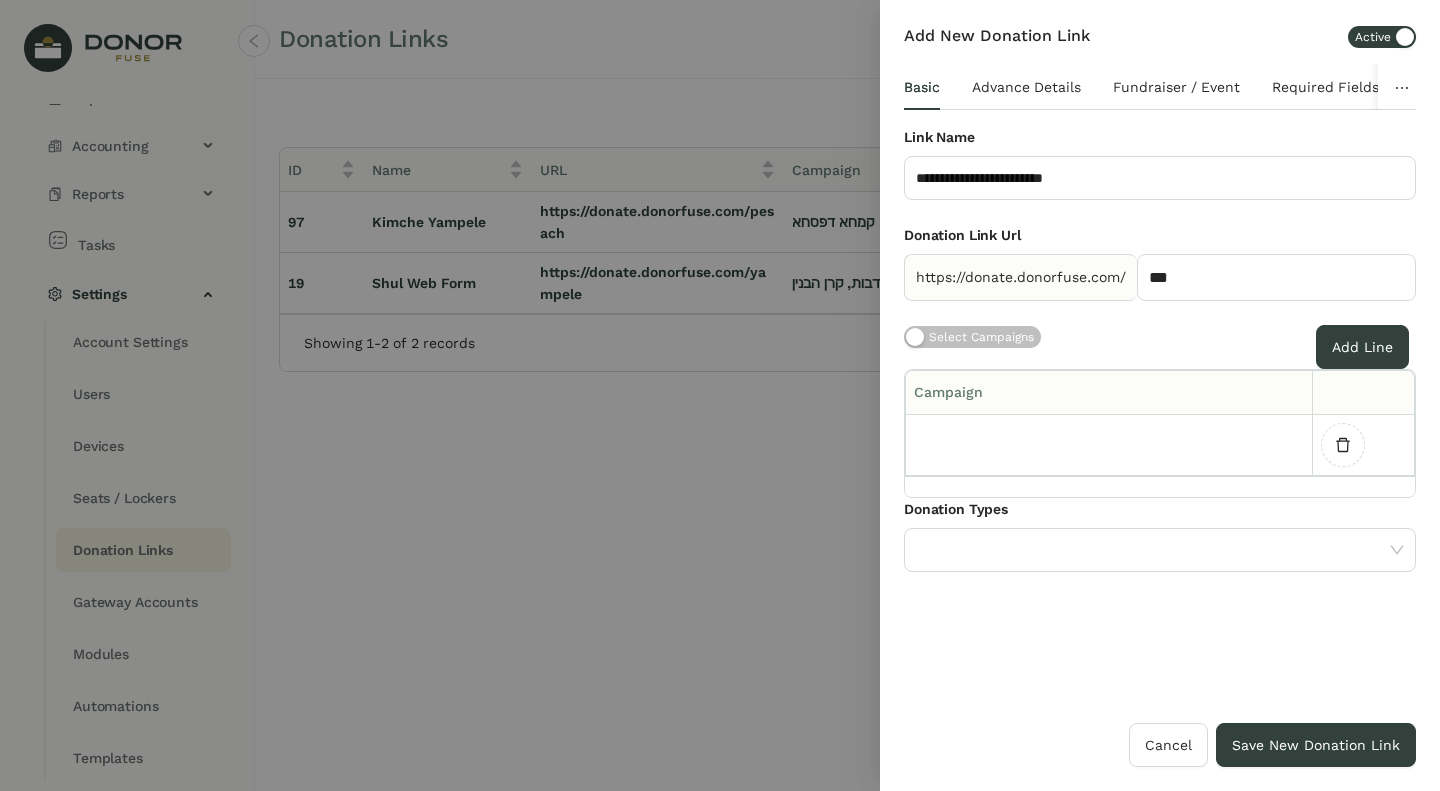 click at bounding box center [1109, 445] 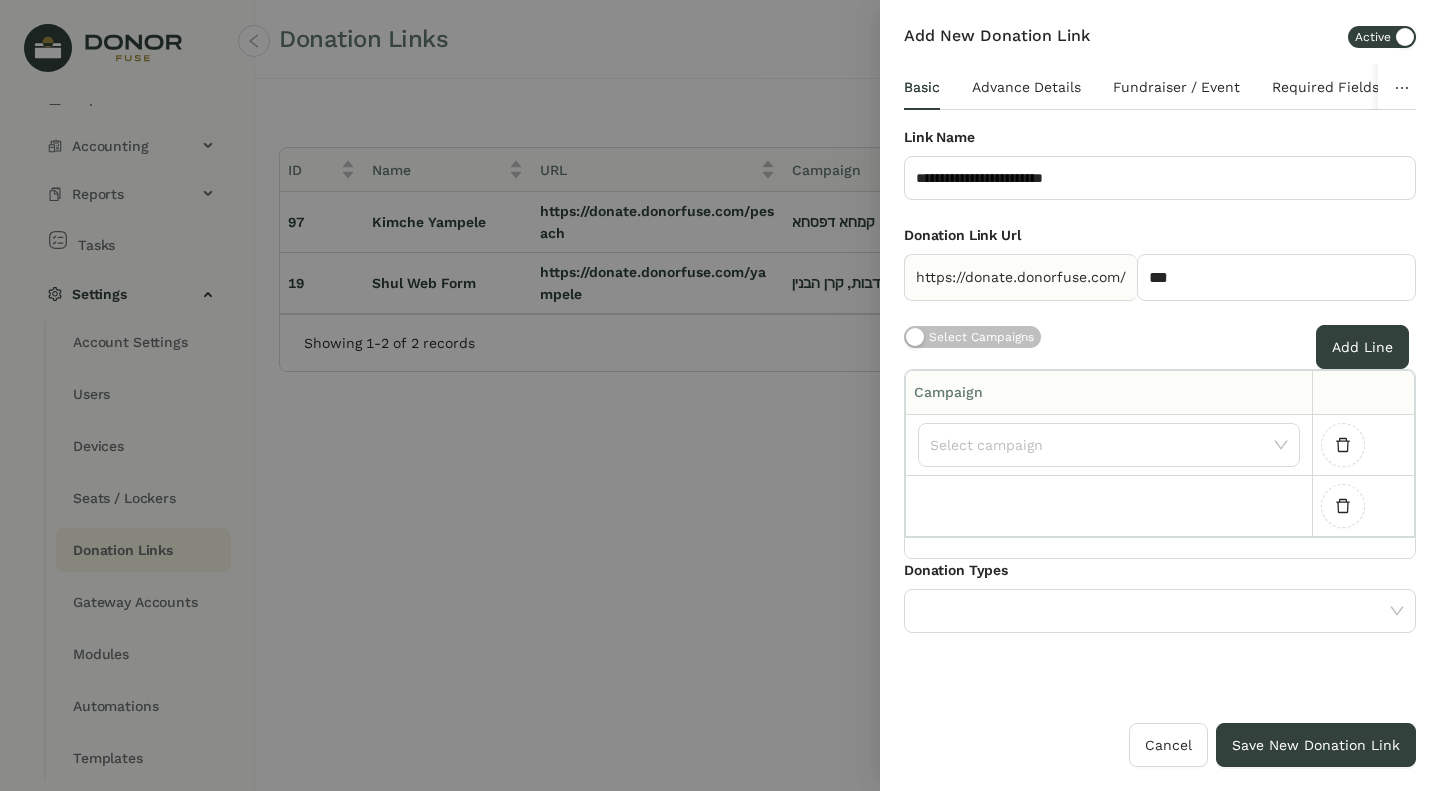 click 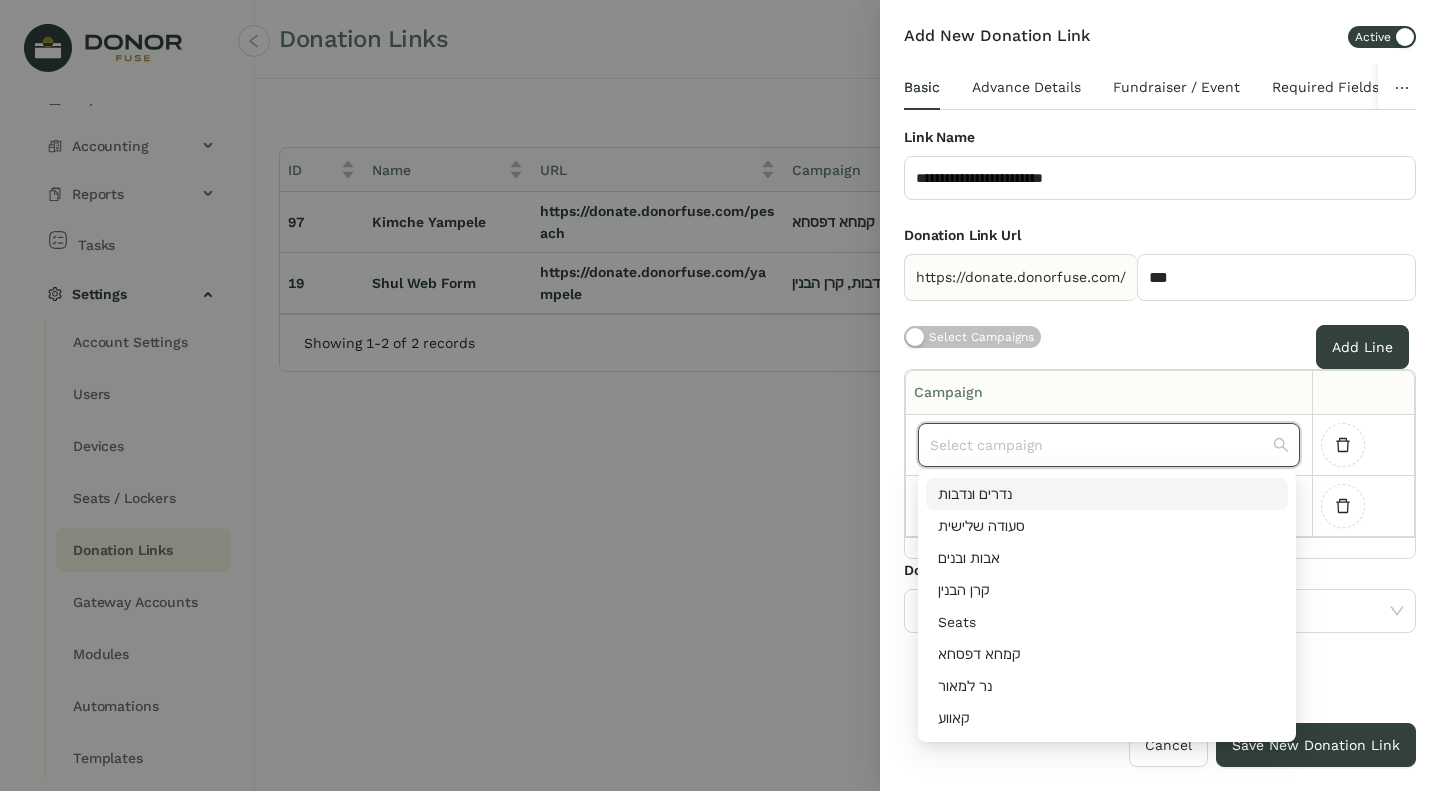 scroll, scrollTop: 32, scrollLeft: 0, axis: vertical 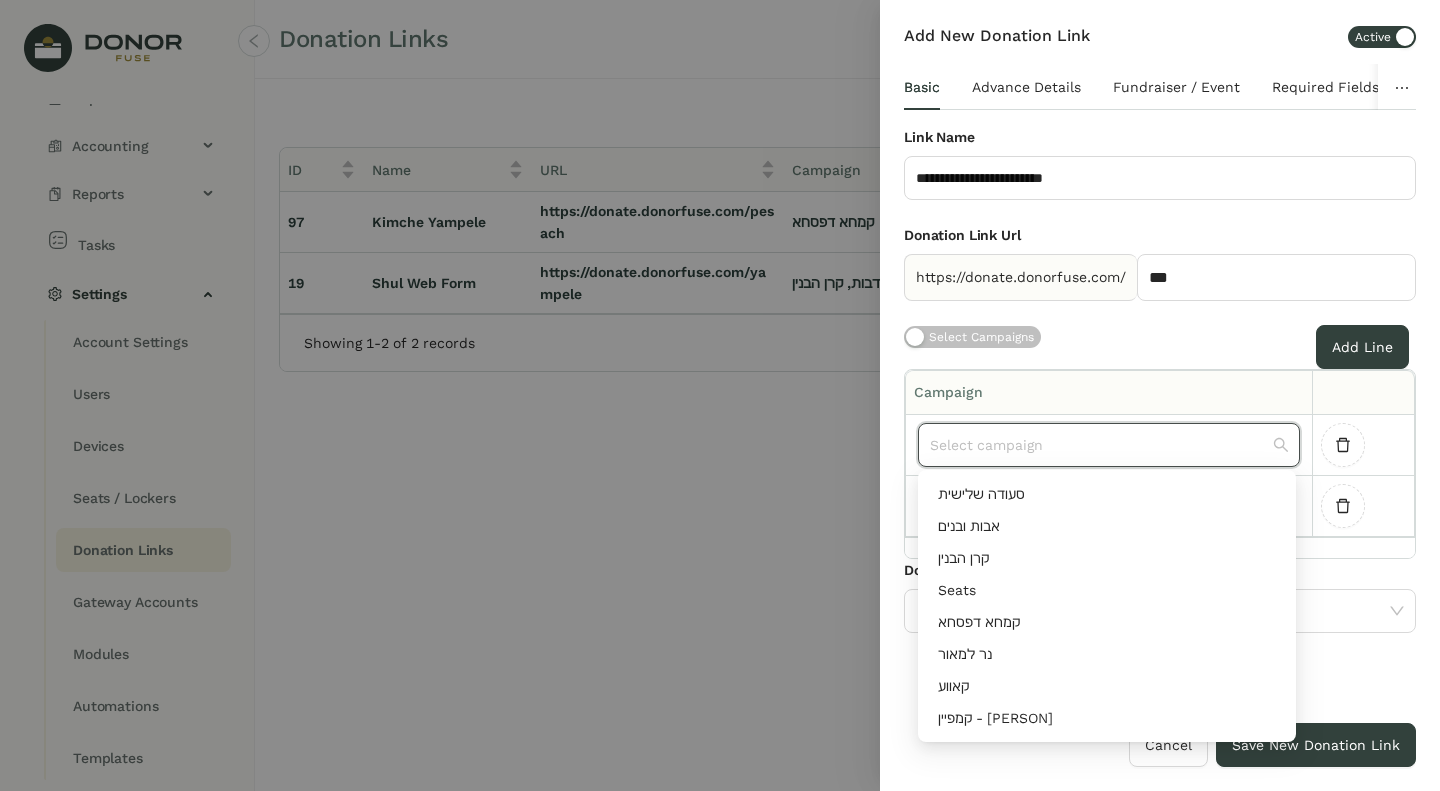 click on "קמפיין - לוי יצחק רוזנברג" at bounding box center (1107, 718) 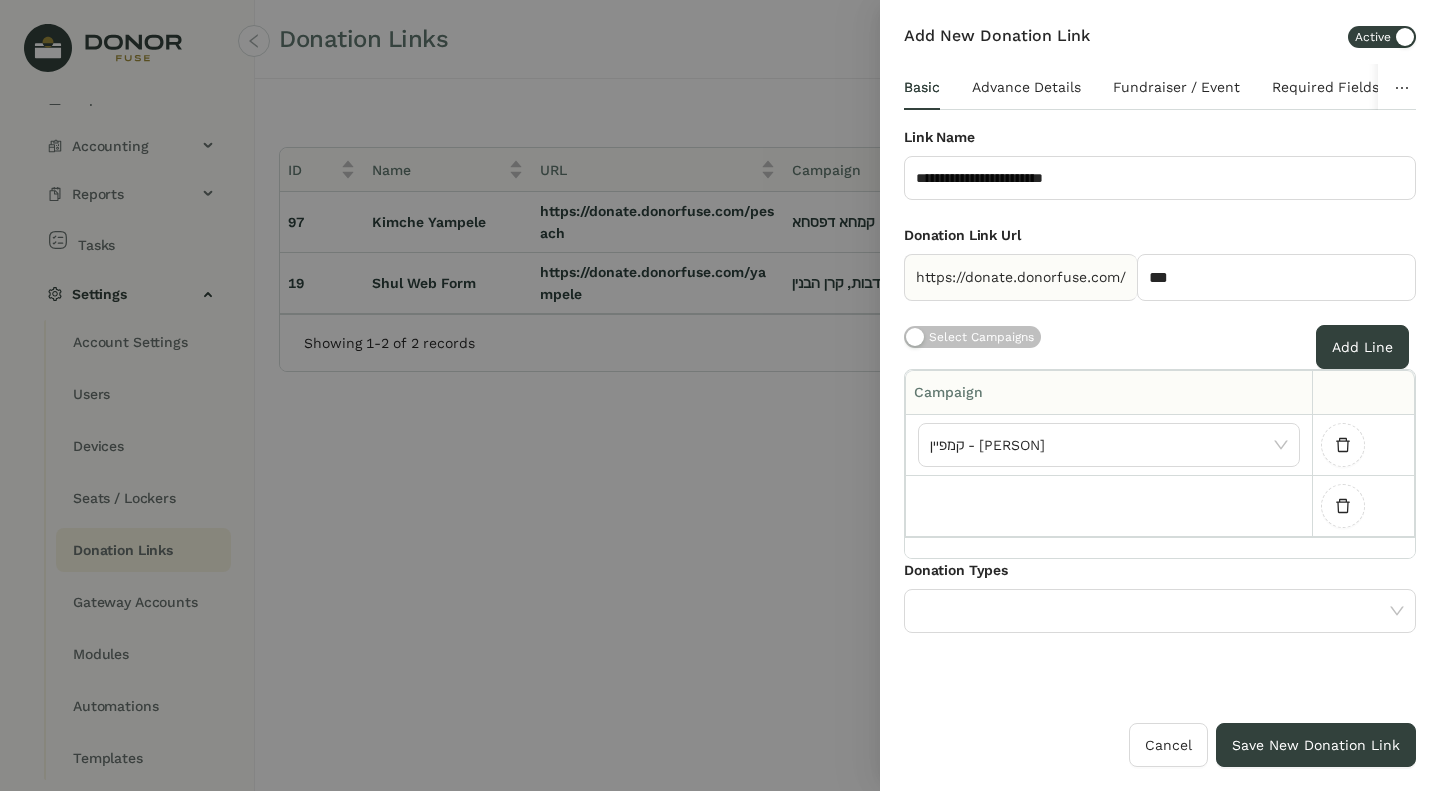 click on "**********" at bounding box center [1160, 373] 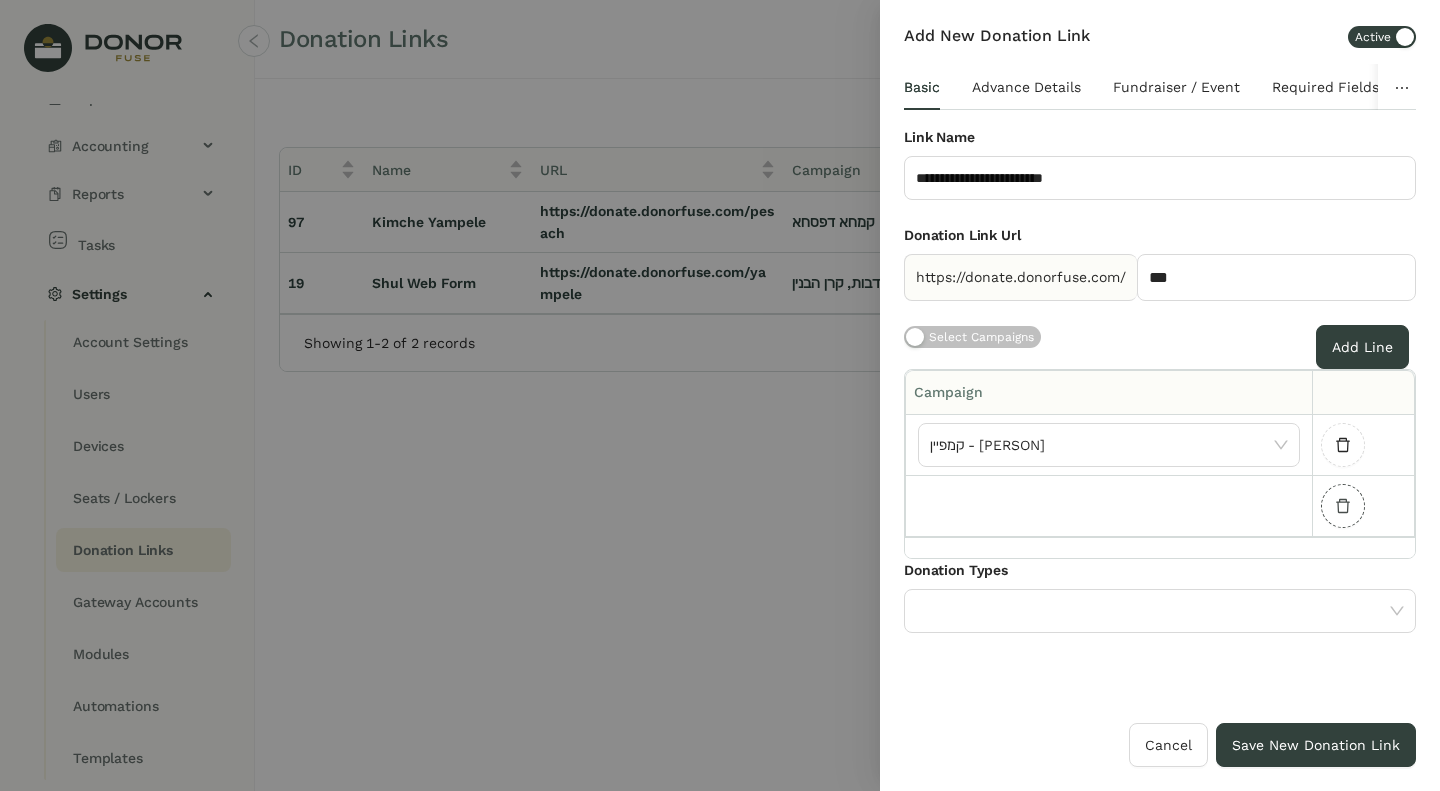 click 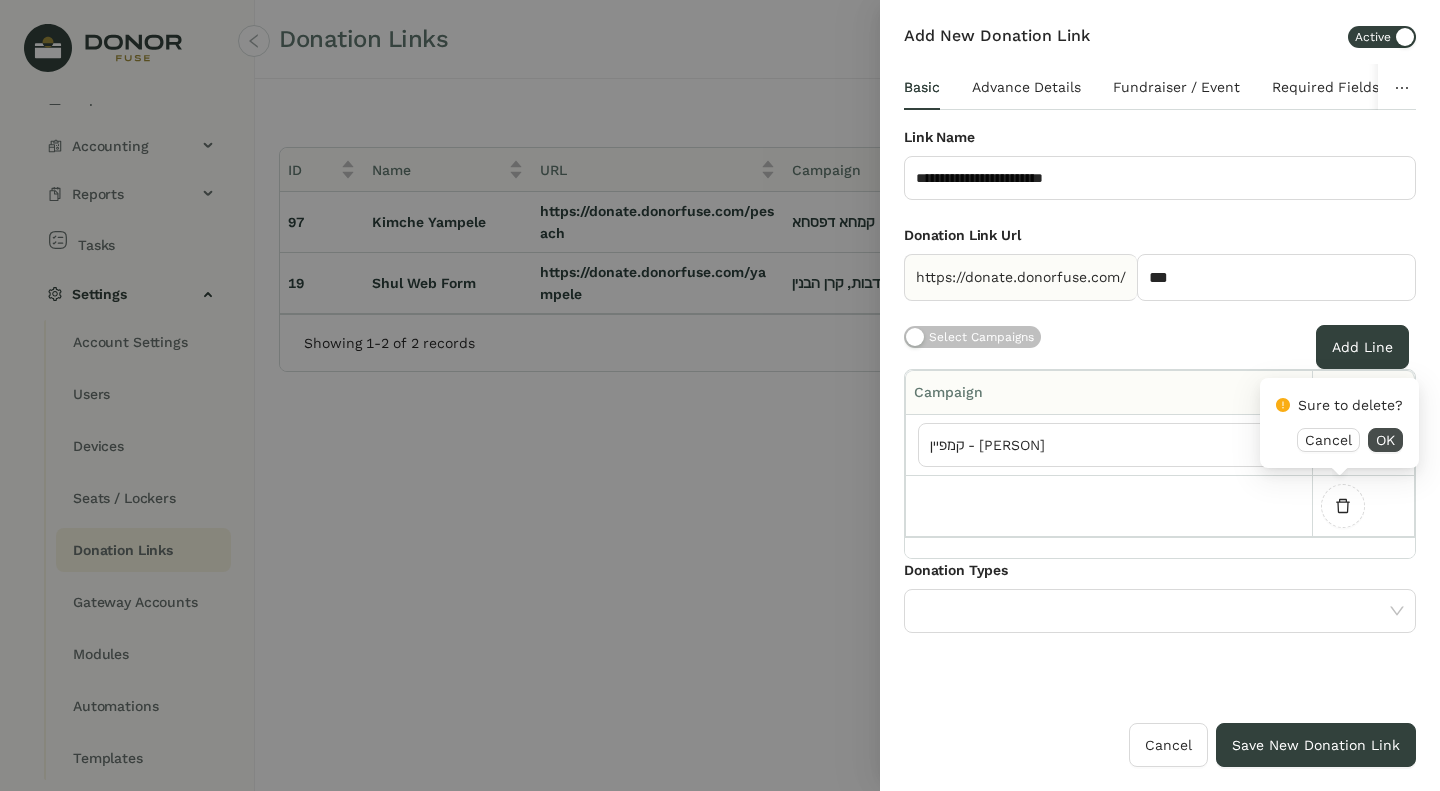 click on "OK" at bounding box center (1385, 440) 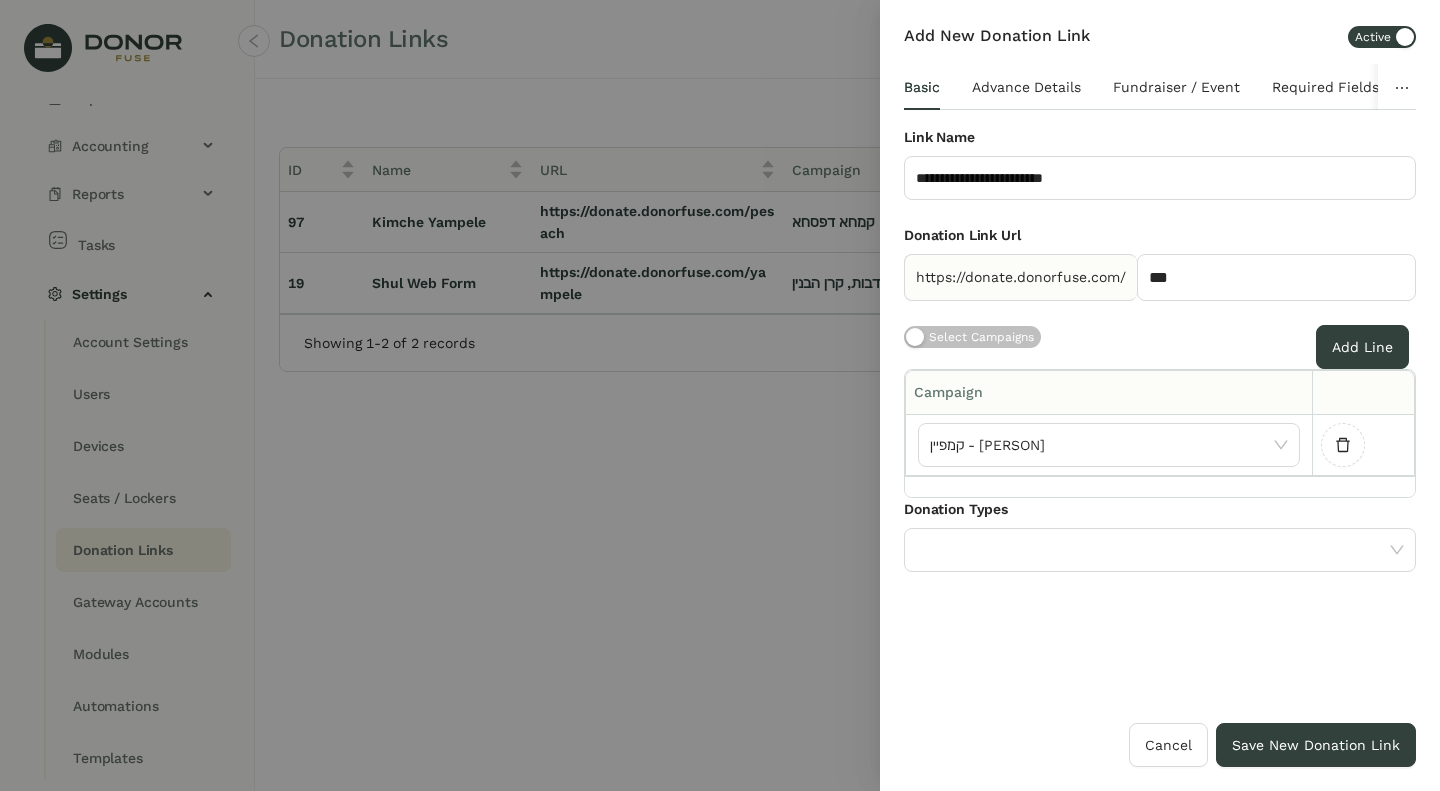 click 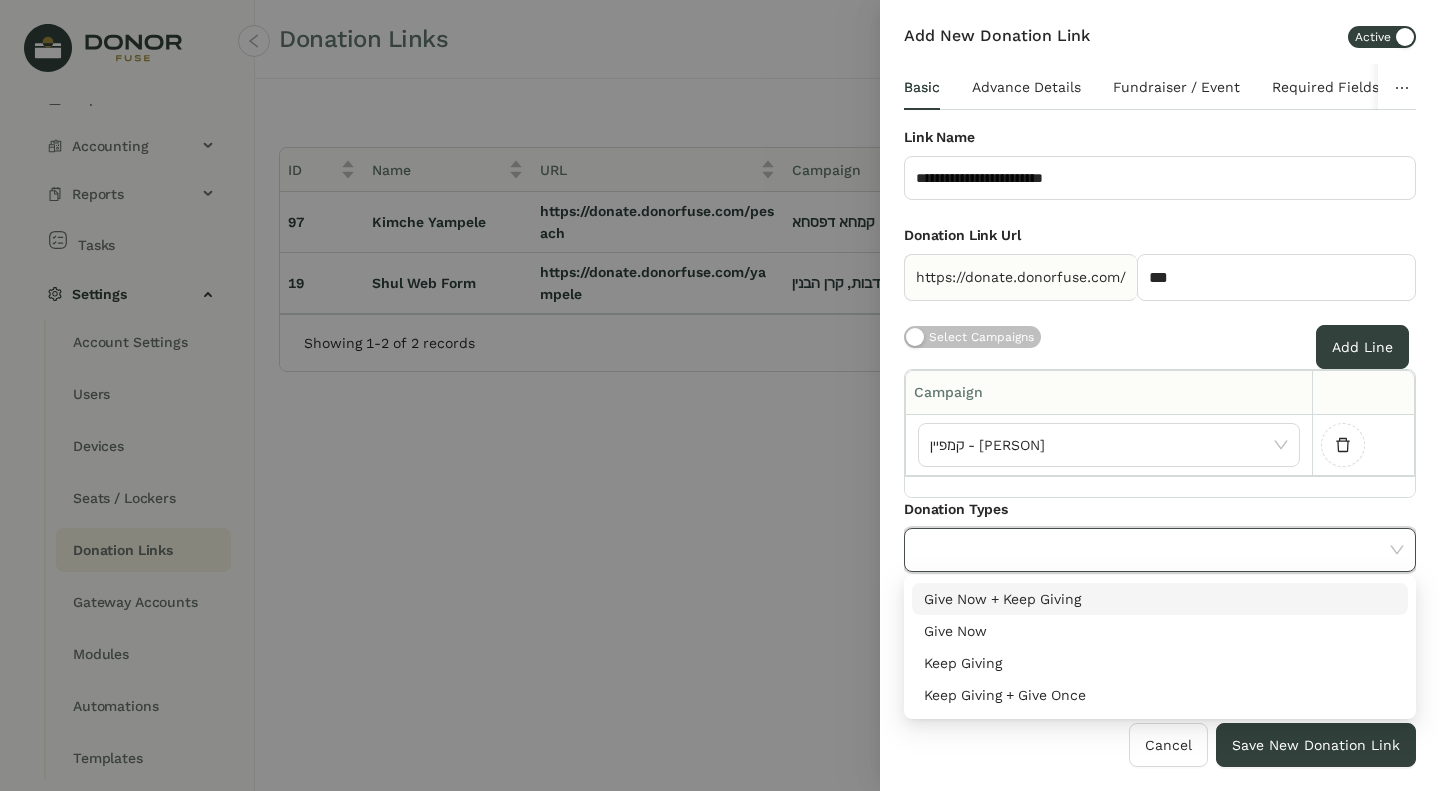click on "Give Now + Keep Giving" at bounding box center (1160, 599) 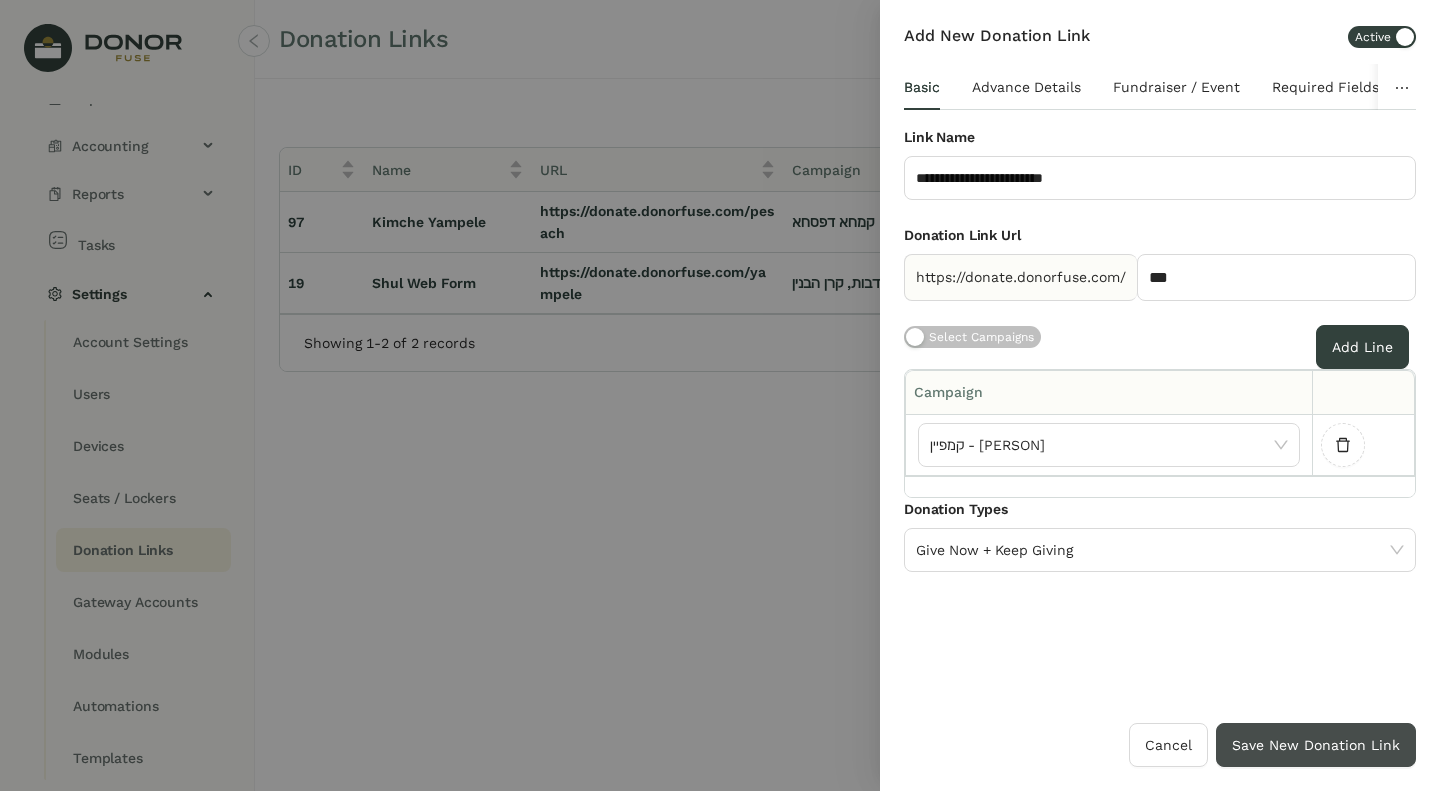 click on "Save New Donation Link" at bounding box center [1316, 745] 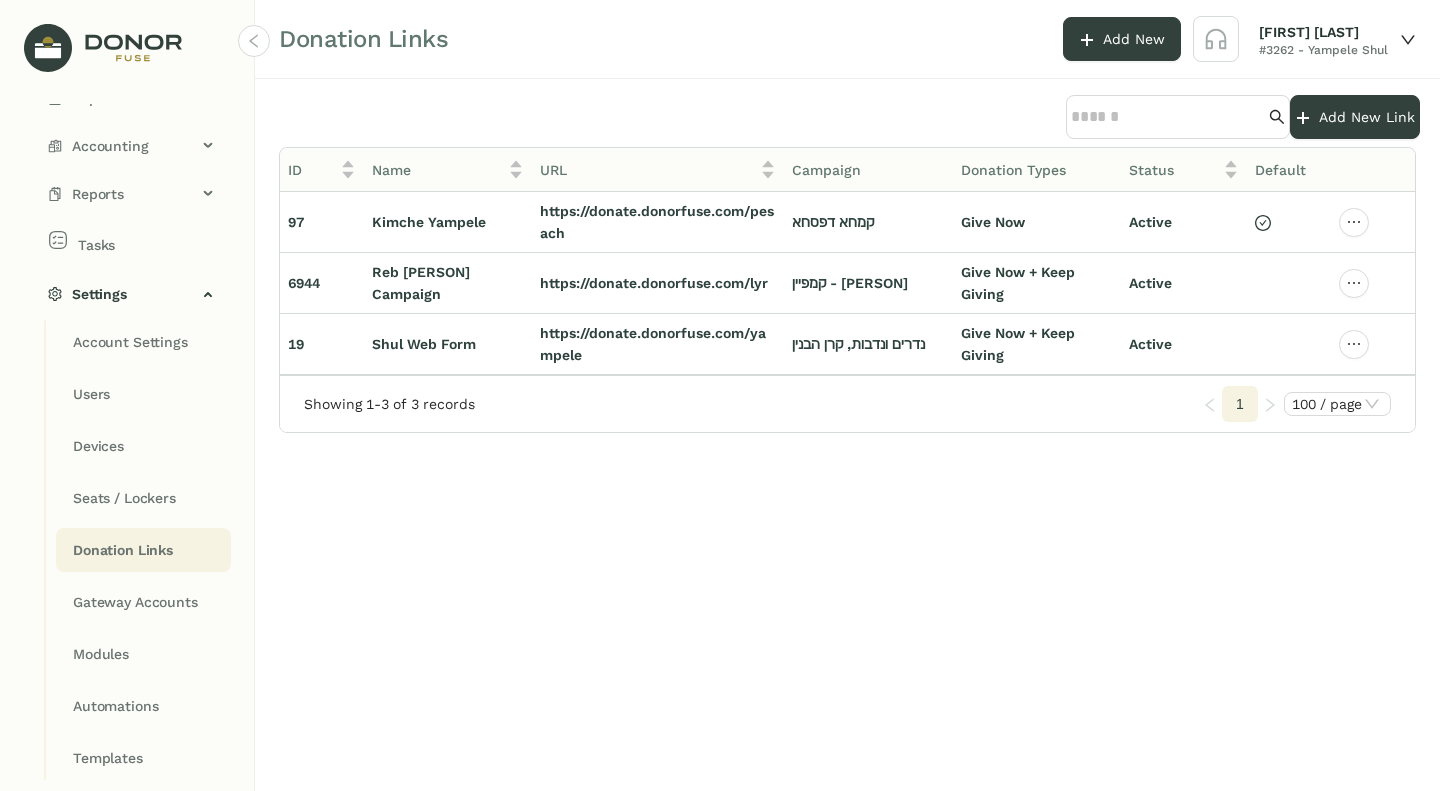 click on "https://donate.donorfuse.com/lyr" 